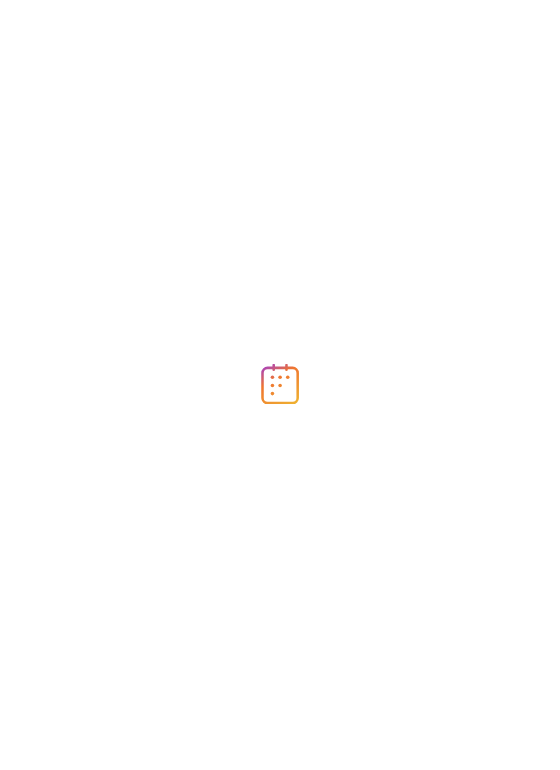 scroll, scrollTop: 0, scrollLeft: 0, axis: both 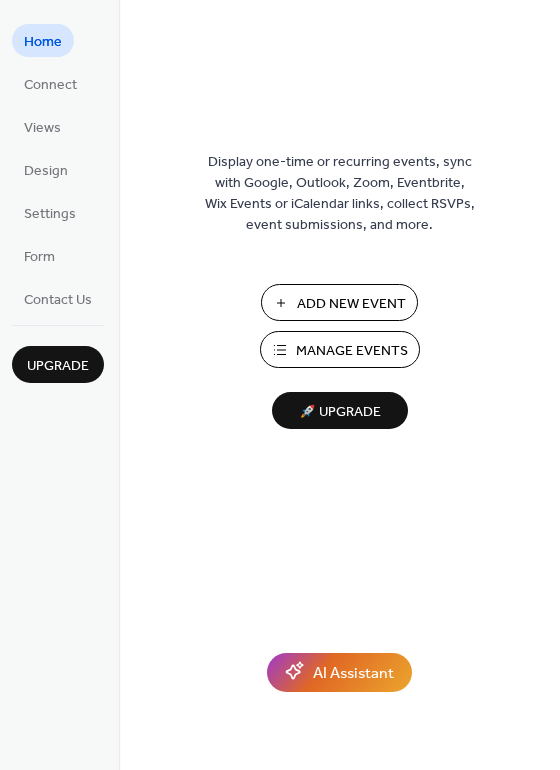 click on "Manage Events" at bounding box center (352, 351) 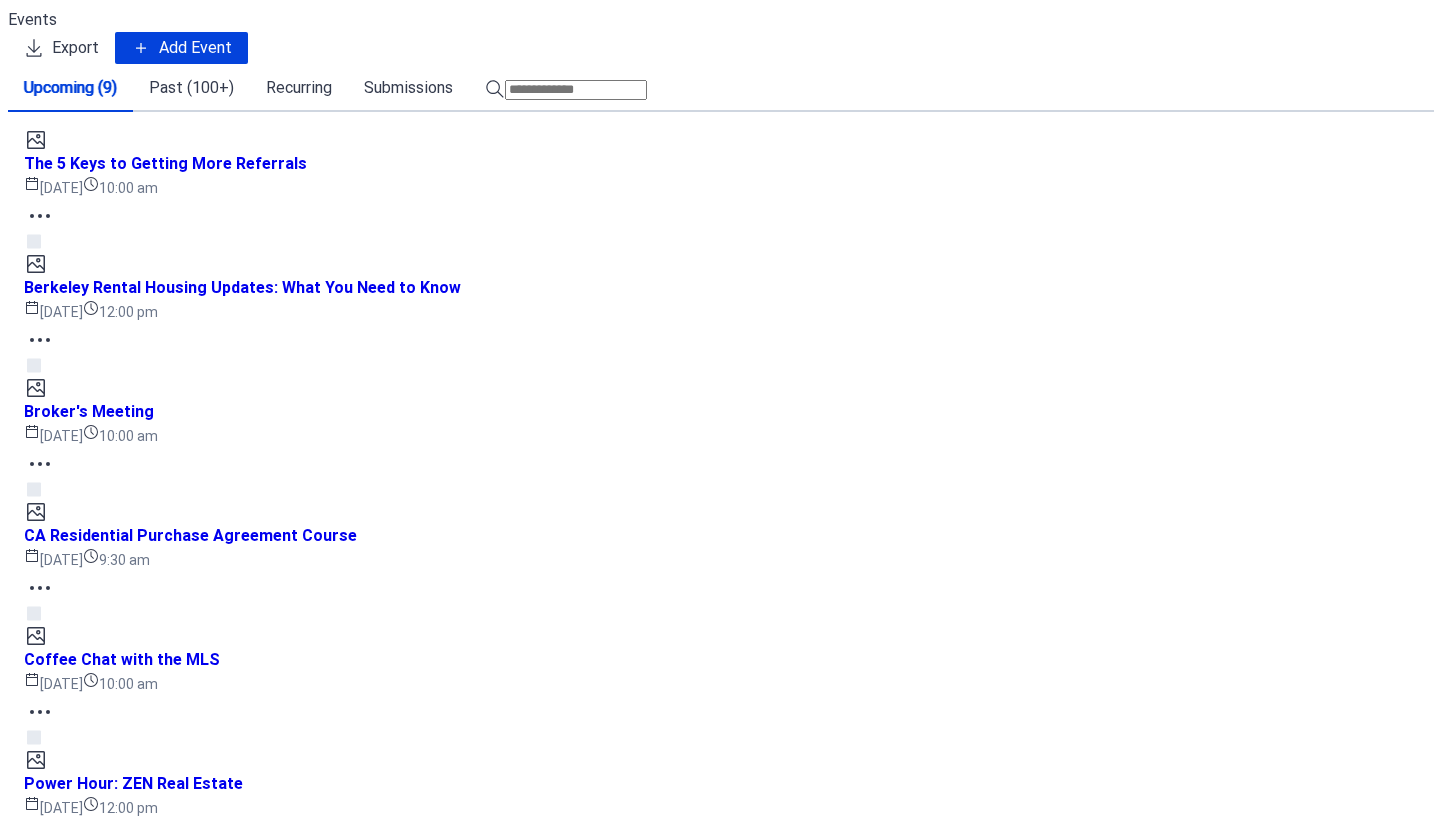scroll, scrollTop: 0, scrollLeft: 0, axis: both 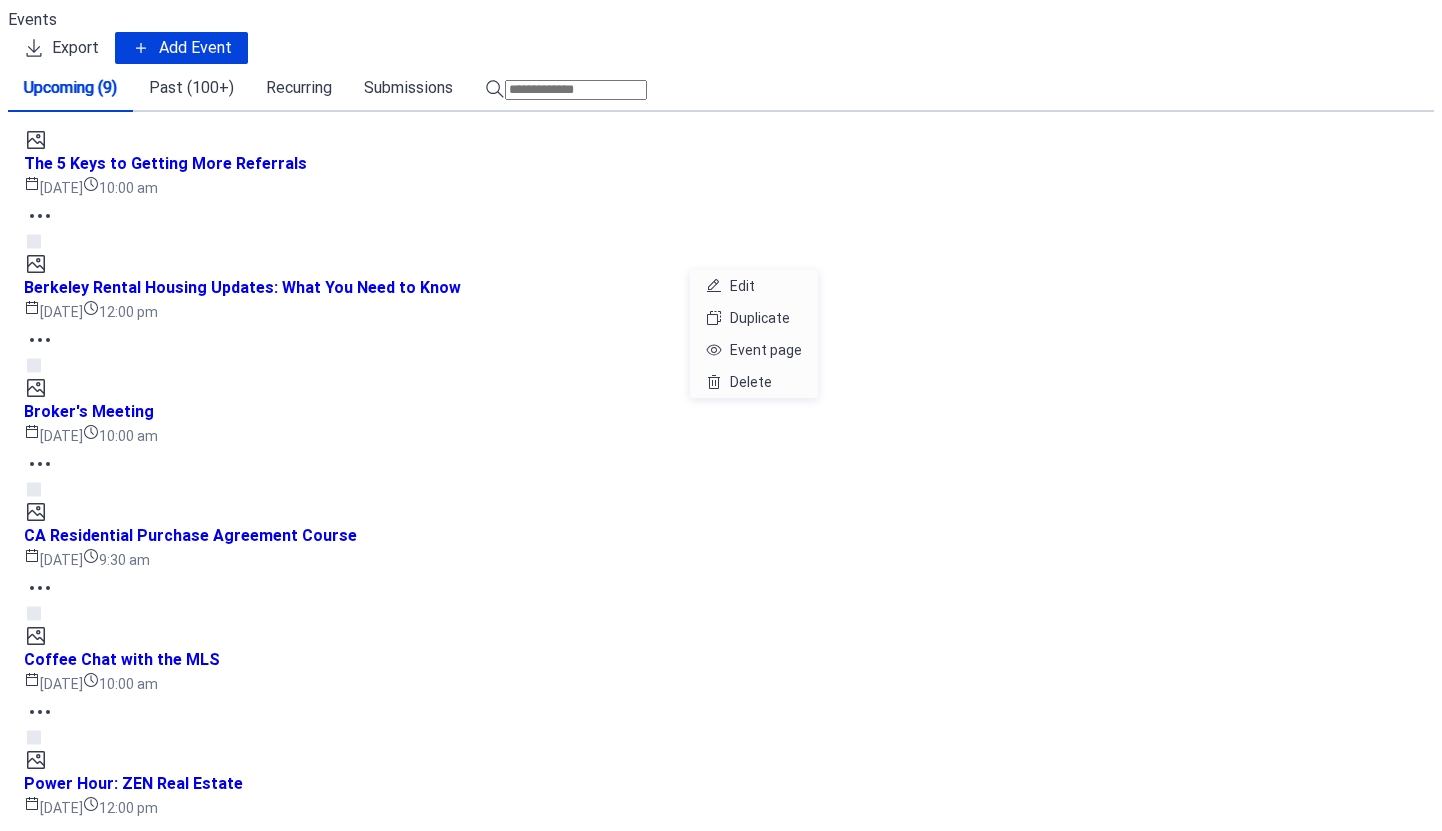 click 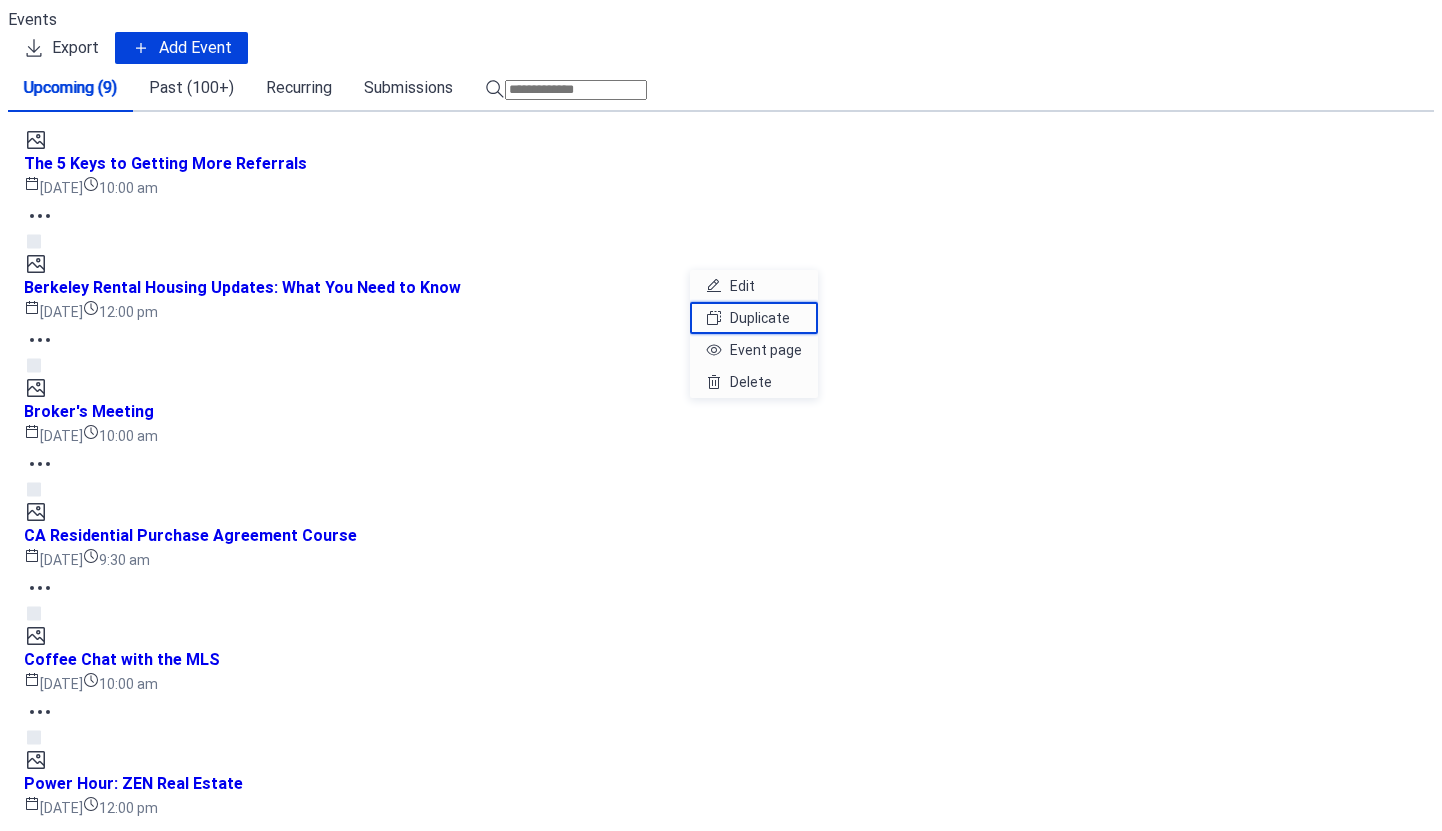 click on "Duplicate" at bounding box center [760, 318] 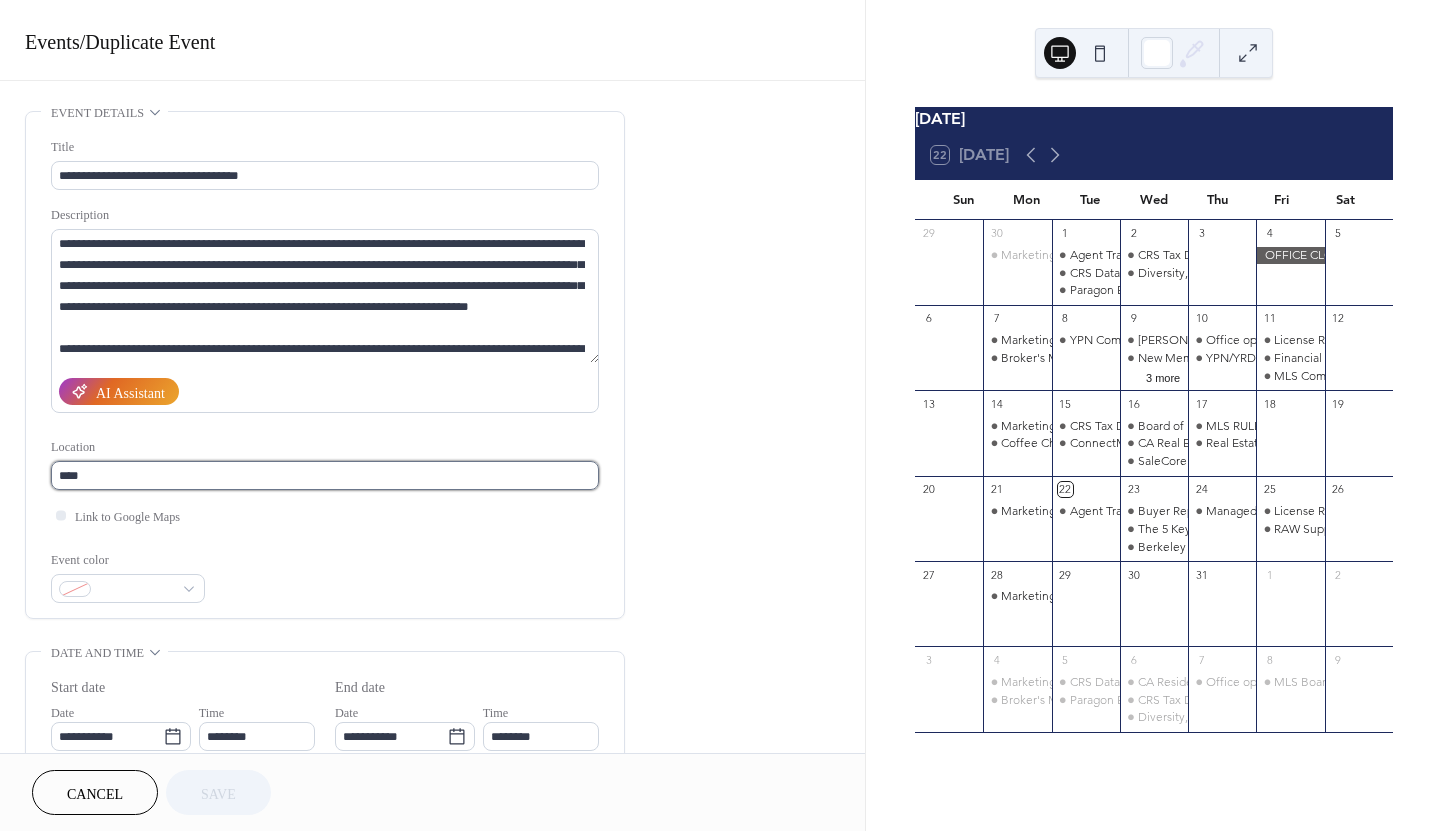 click on "****" at bounding box center [325, 475] 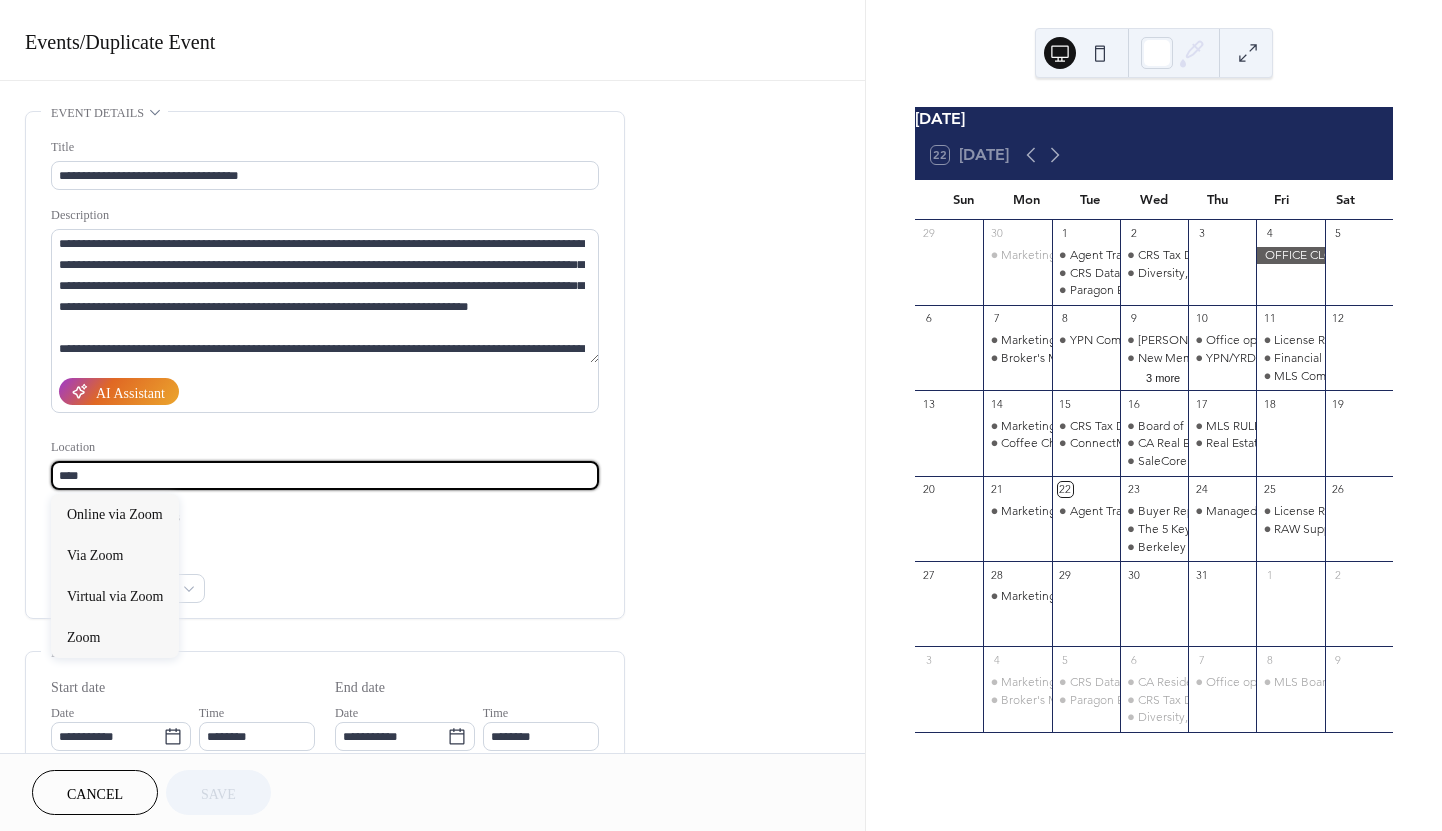 click on "****" at bounding box center [325, 475] 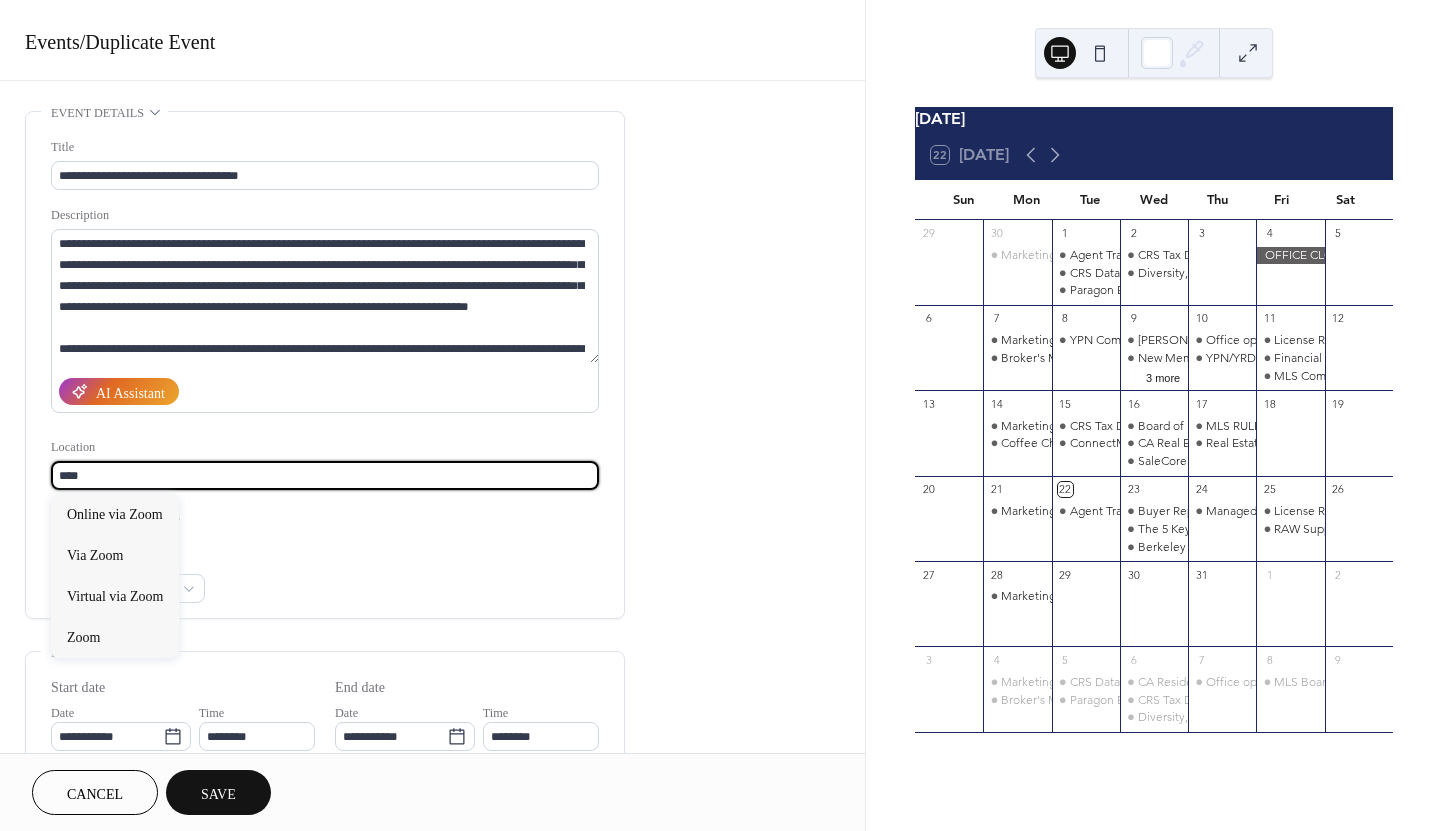 paste on "**********" 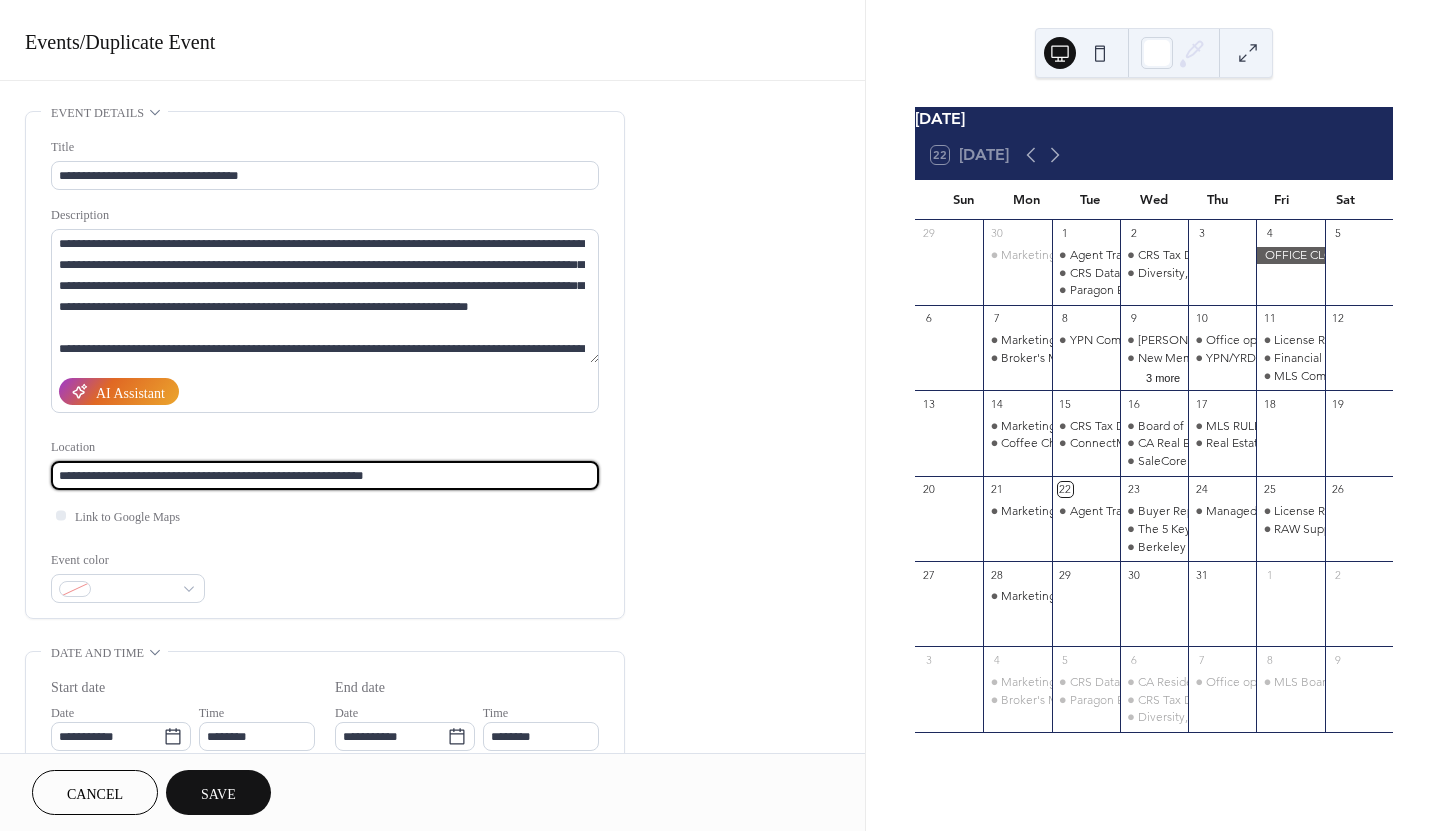 scroll, scrollTop: 124, scrollLeft: 0, axis: vertical 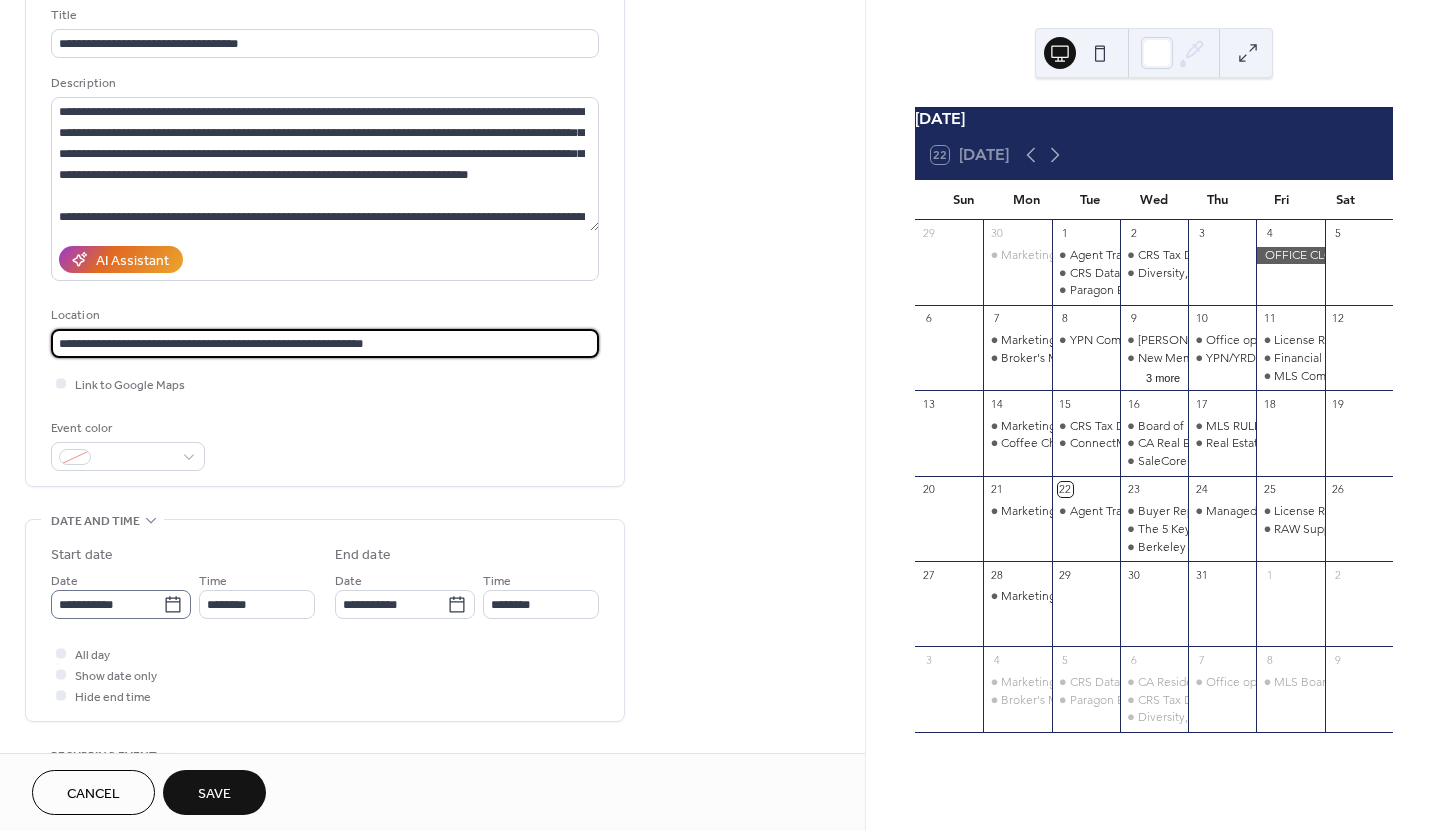 type on "**********" 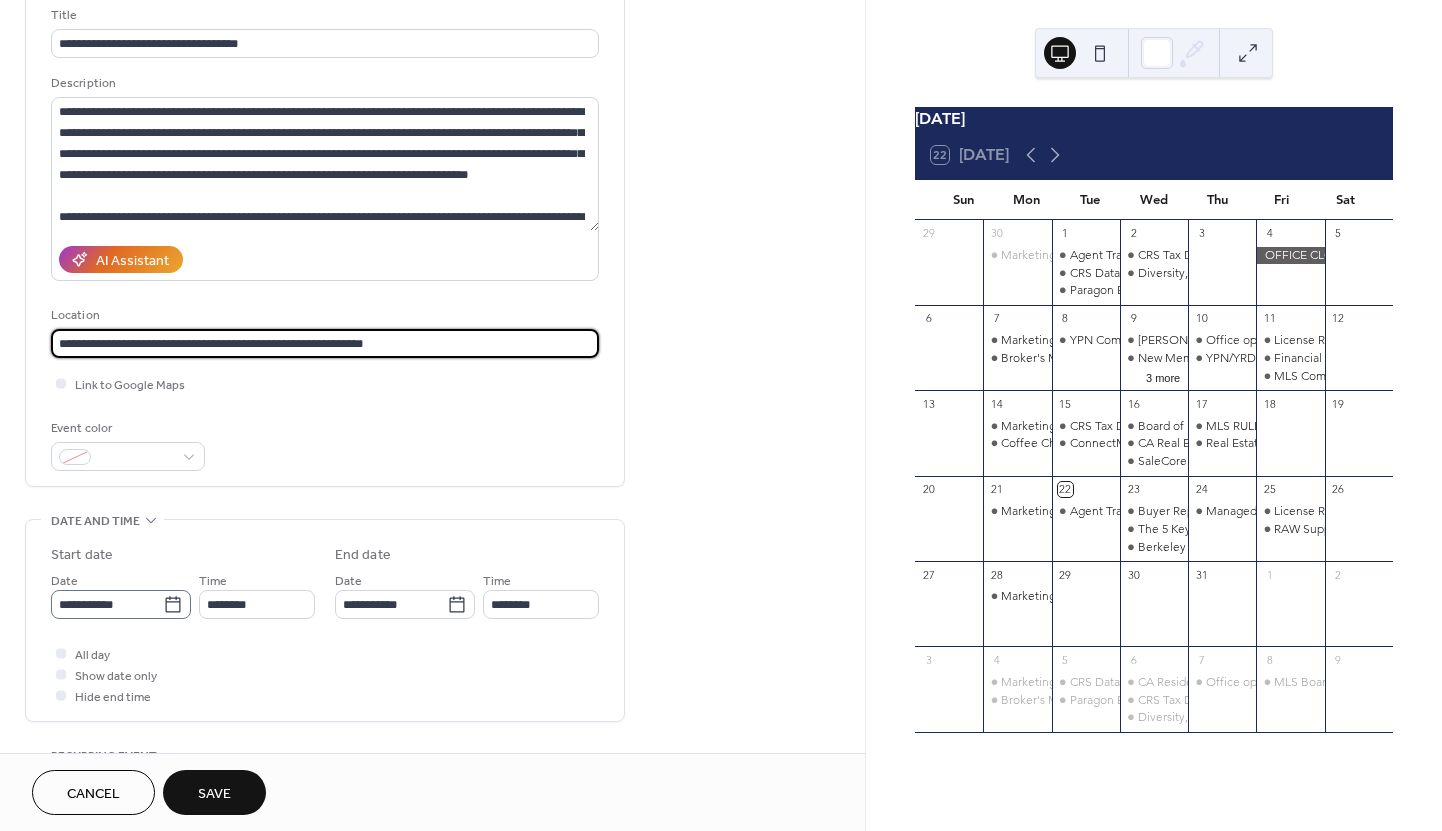 click 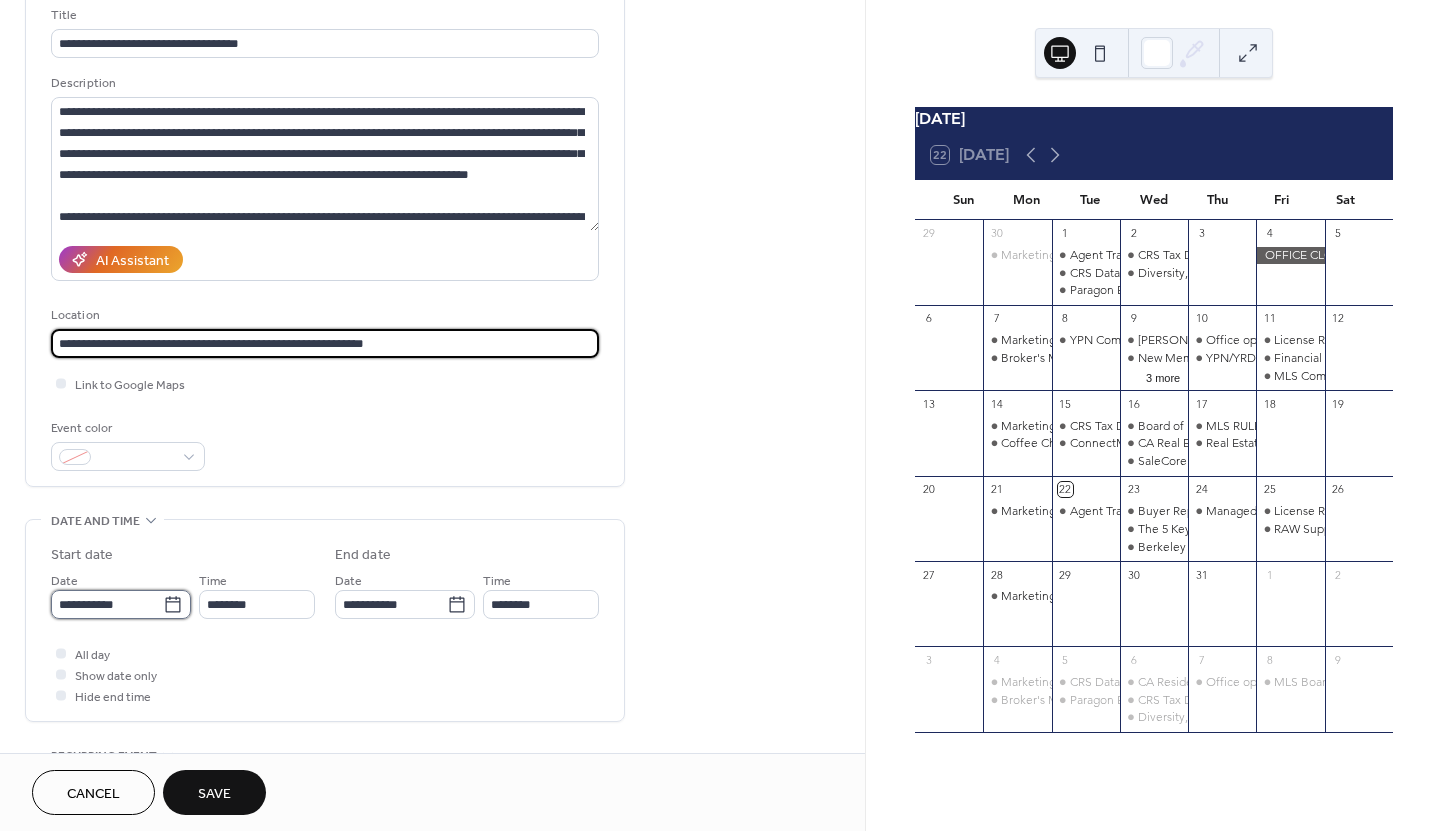 click on "**********" at bounding box center [107, 604] 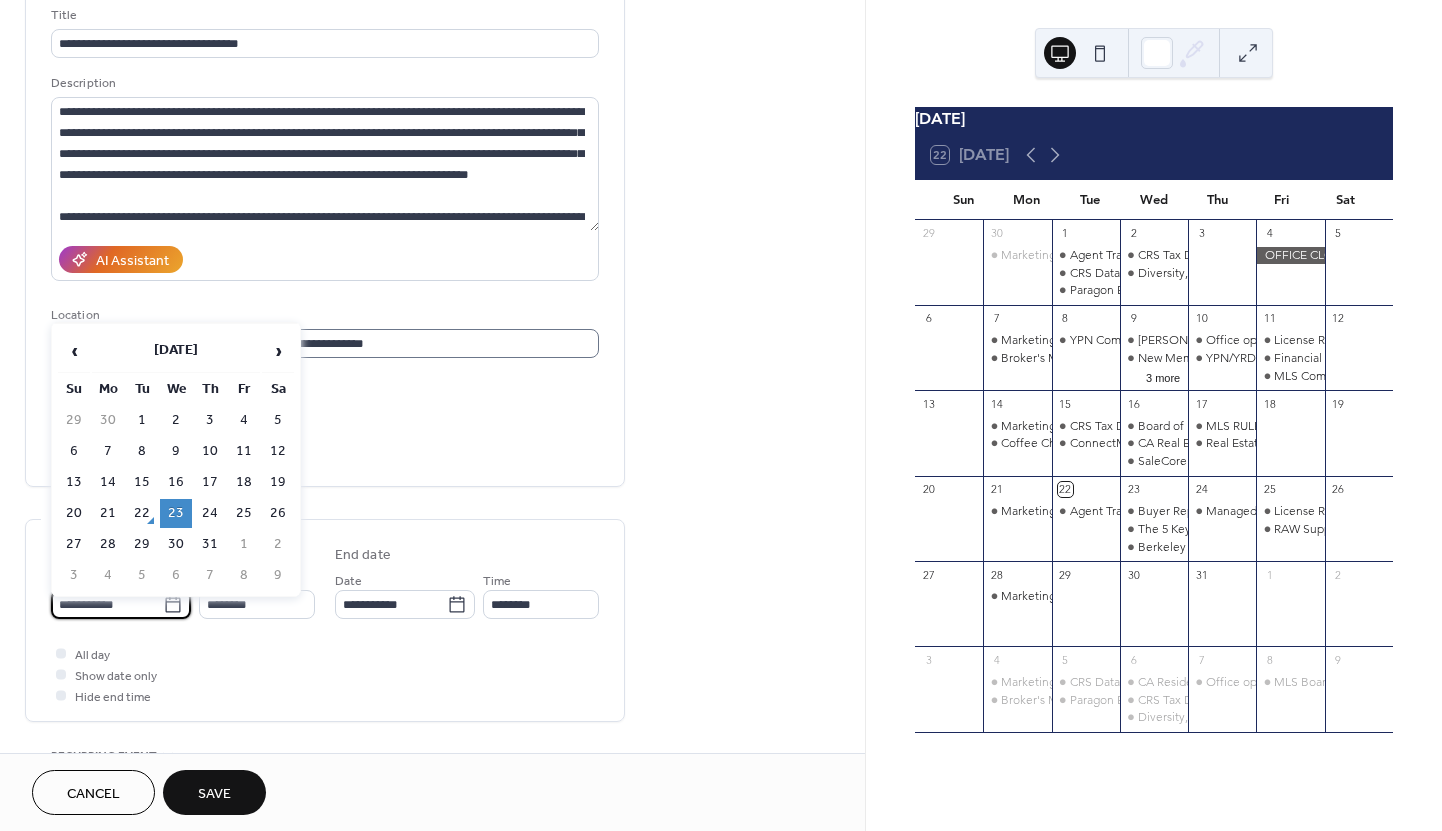 scroll, scrollTop: 128, scrollLeft: 0, axis: vertical 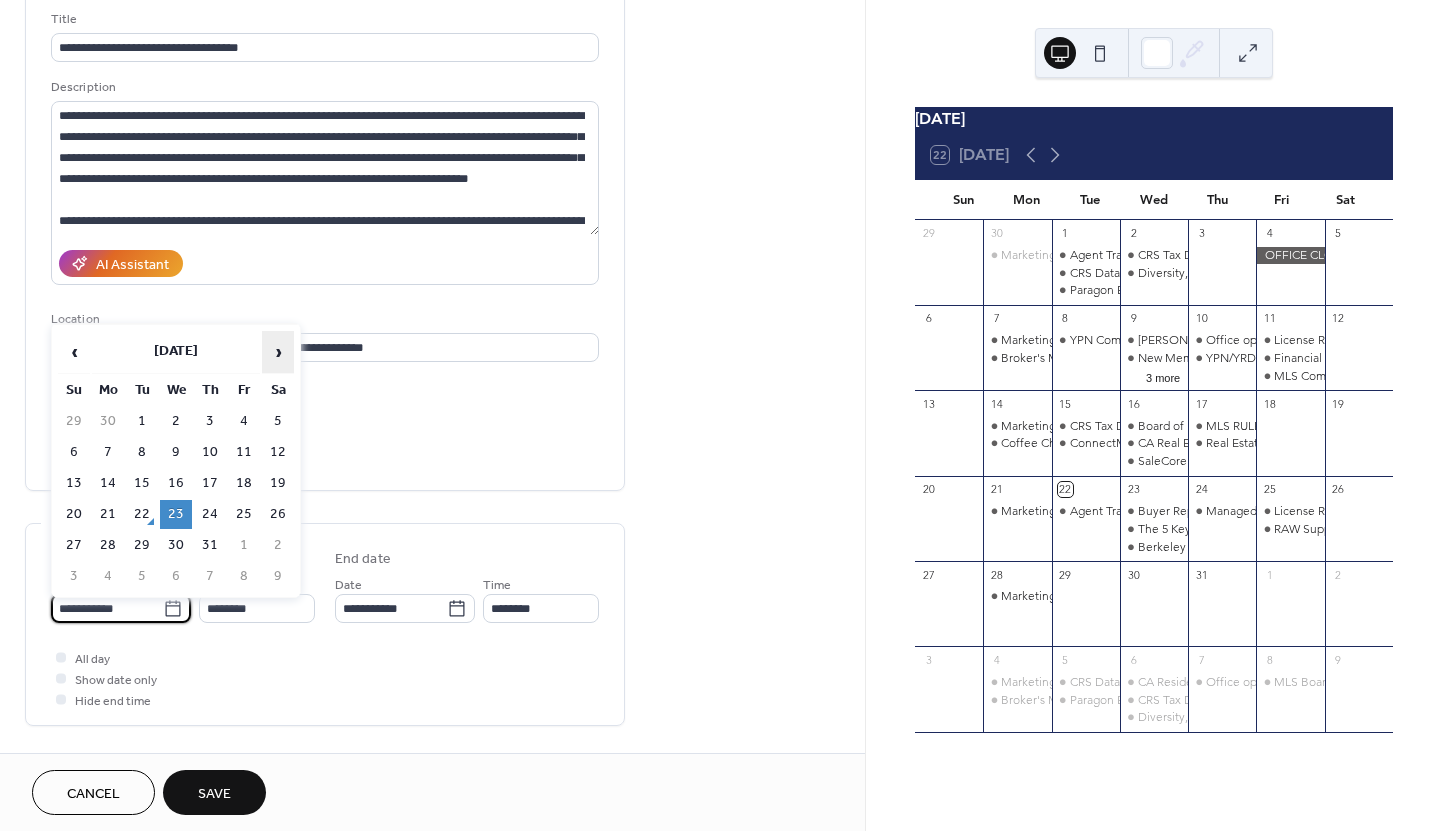 click on "›" at bounding box center (278, 352) 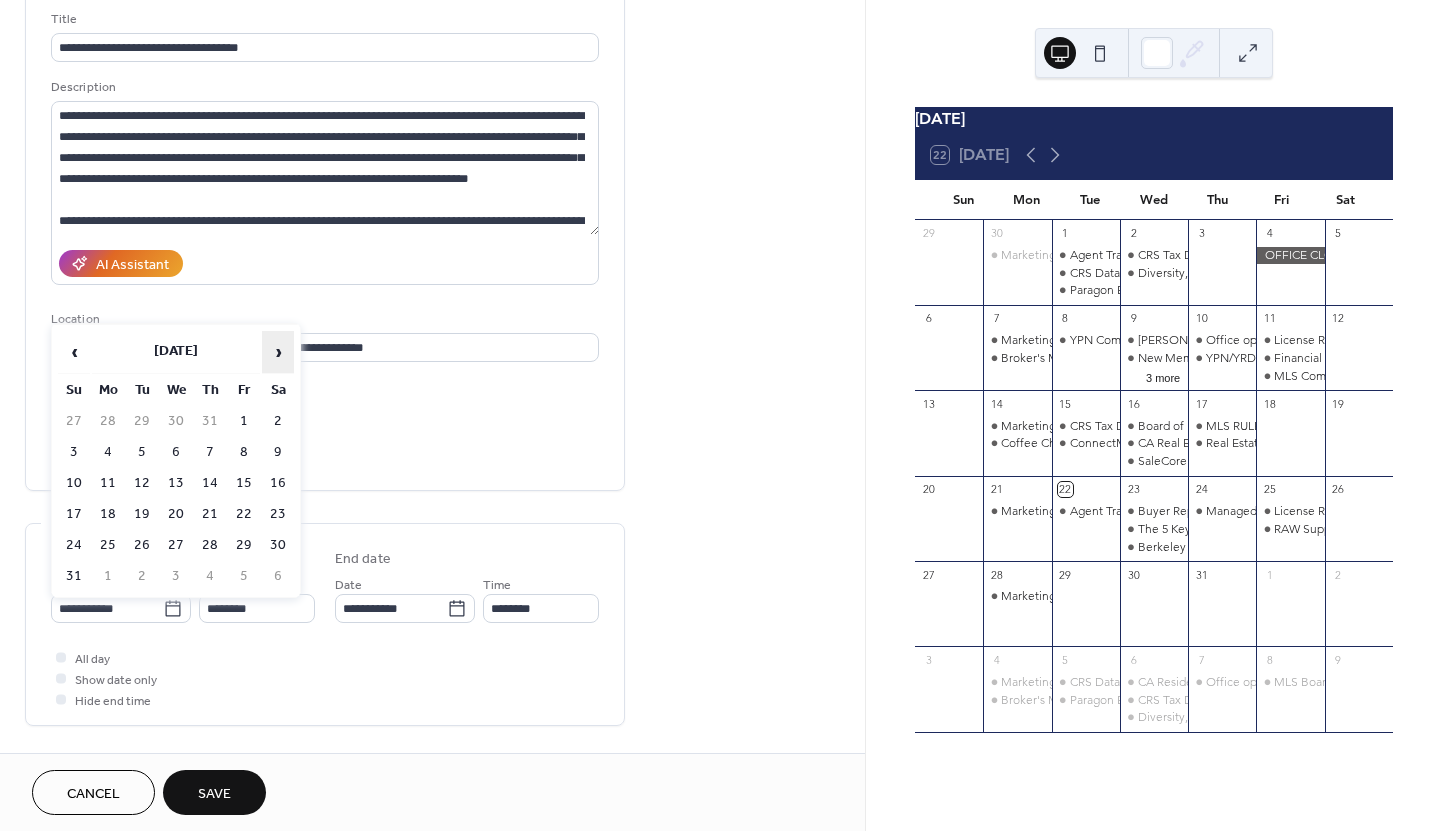 click on "›" at bounding box center (278, 352) 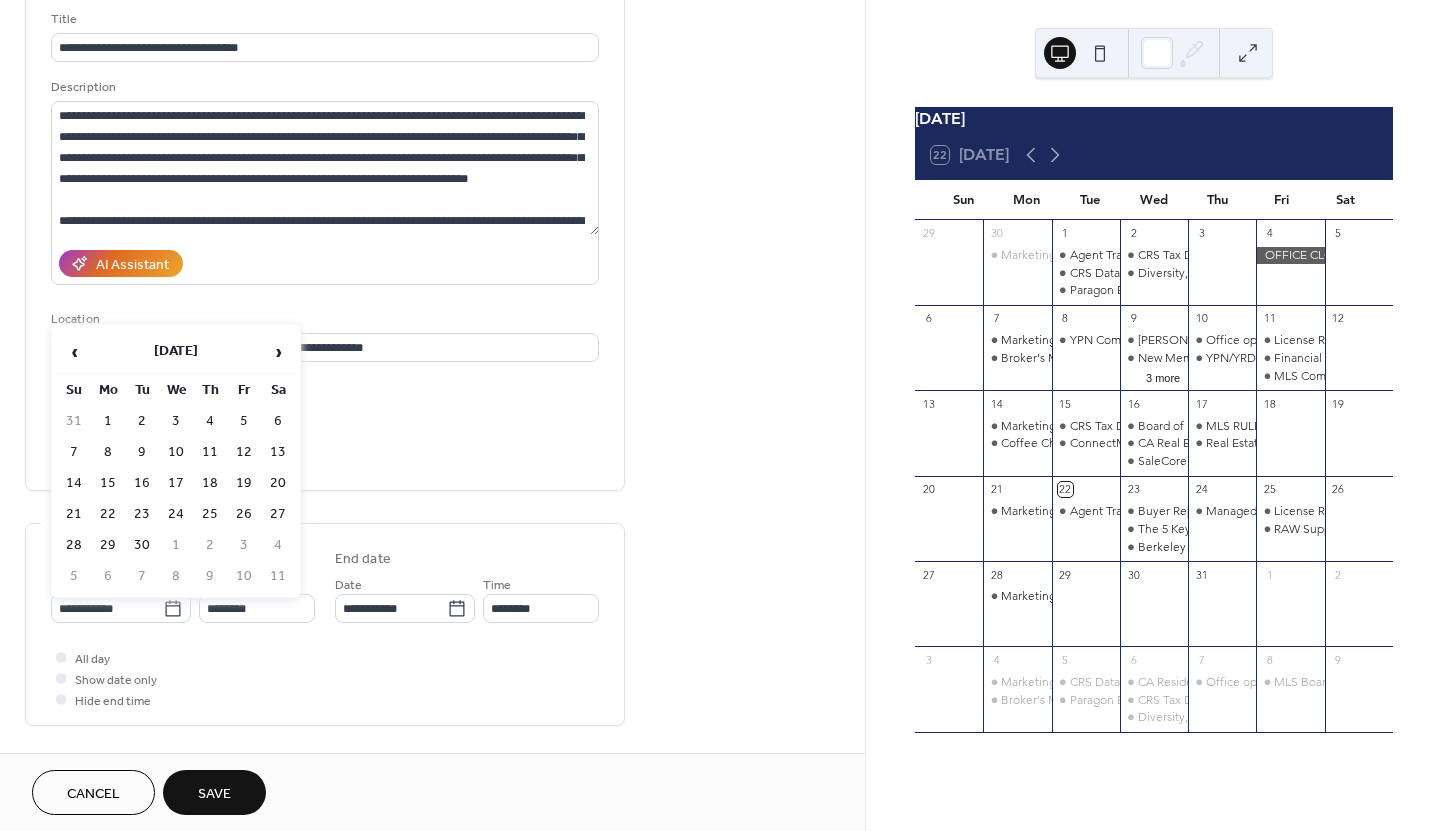 click on "27" at bounding box center [278, 514] 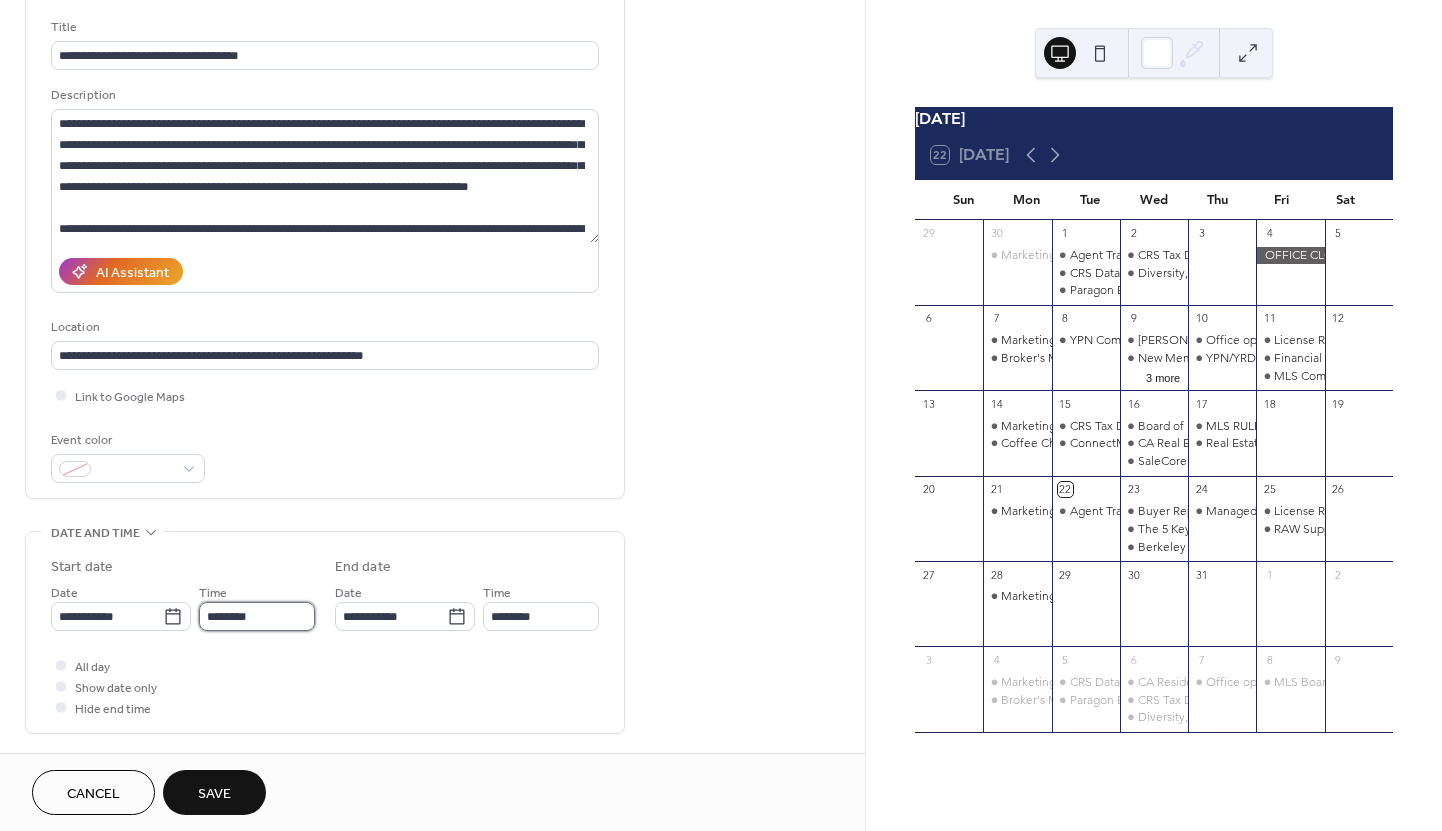 click on "********" at bounding box center (257, 616) 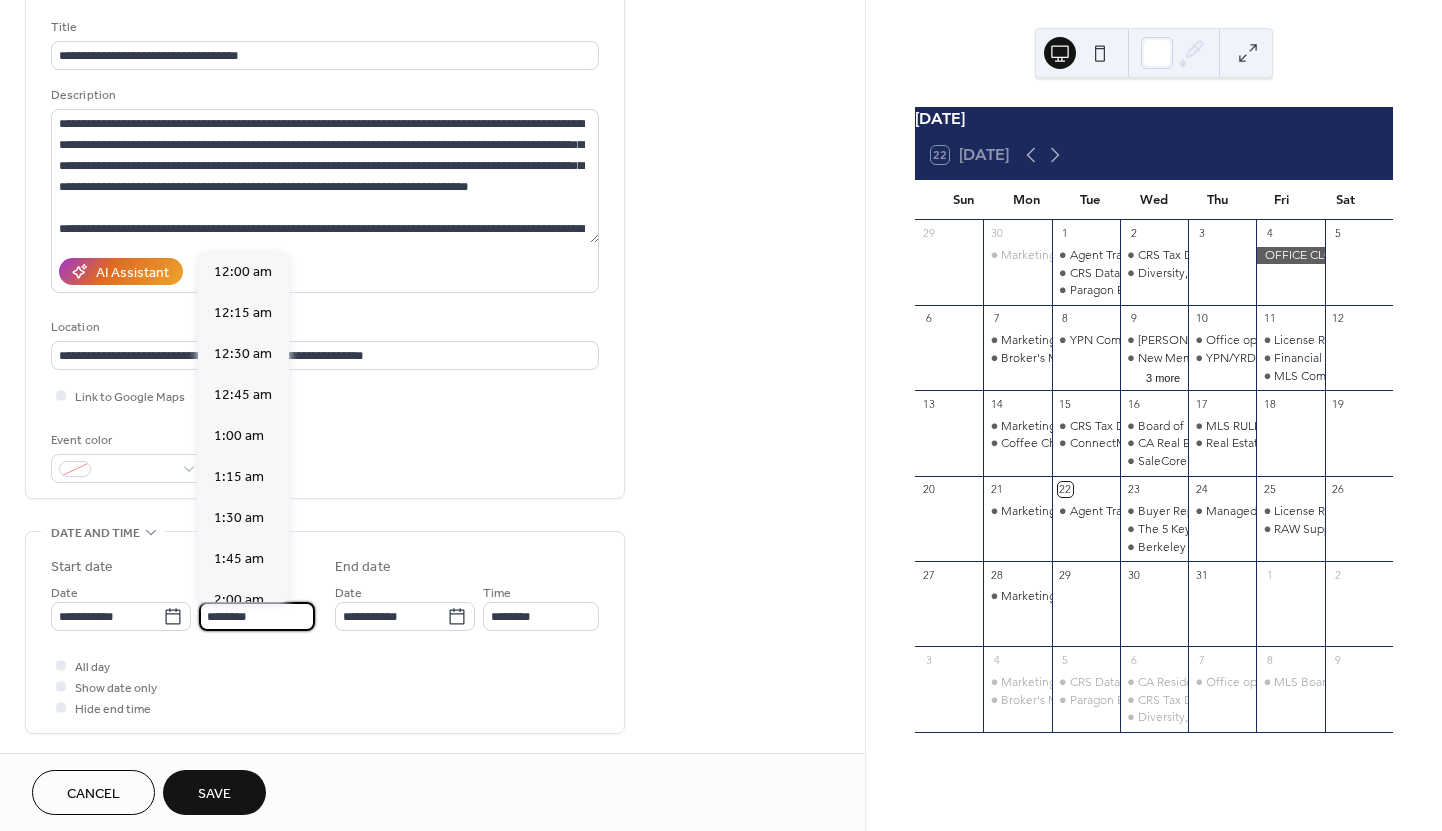 scroll, scrollTop: 123, scrollLeft: 0, axis: vertical 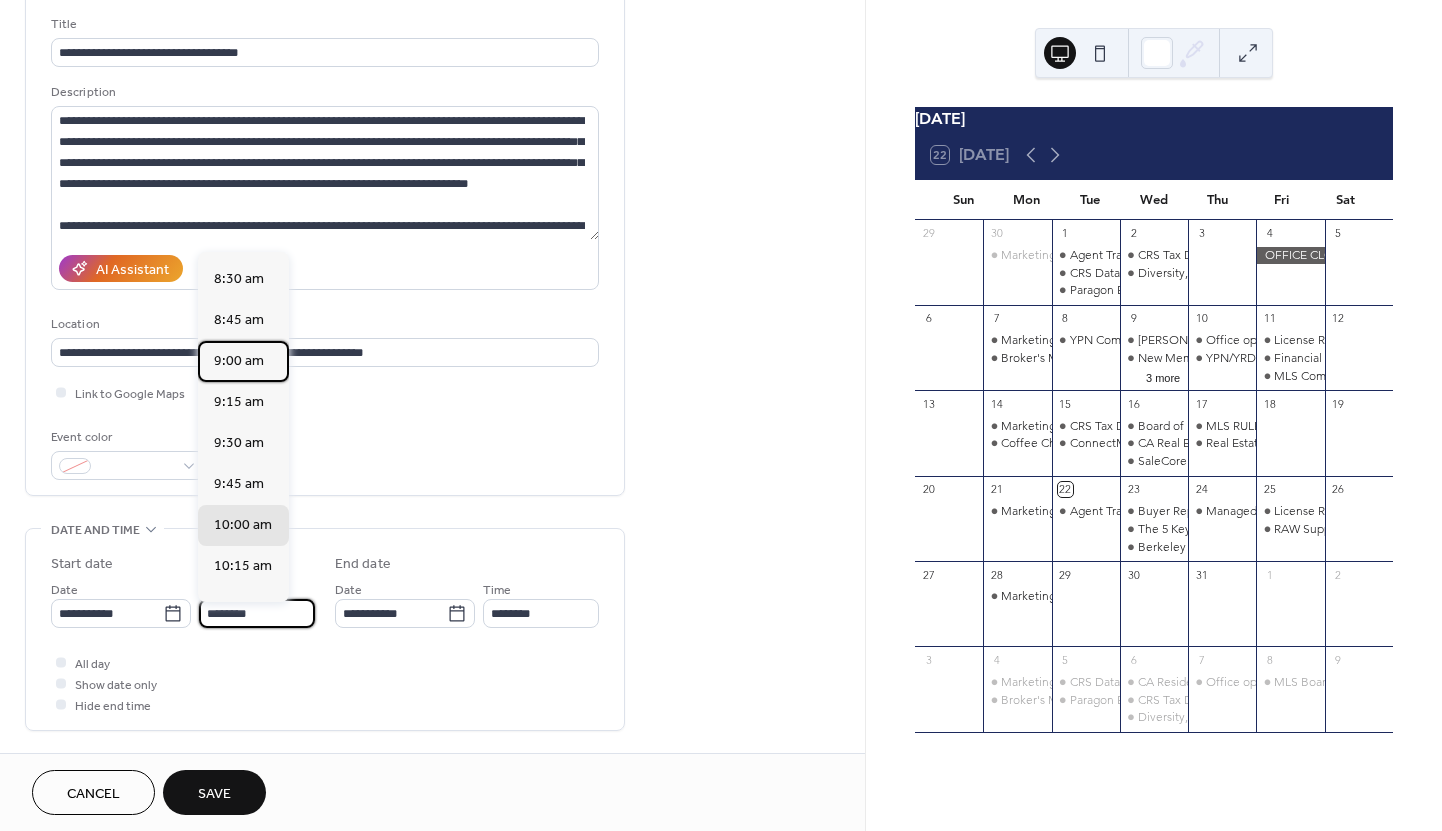 drag, startPoint x: 250, startPoint y: 339, endPoint x: 373, endPoint y: 405, distance: 139.58868 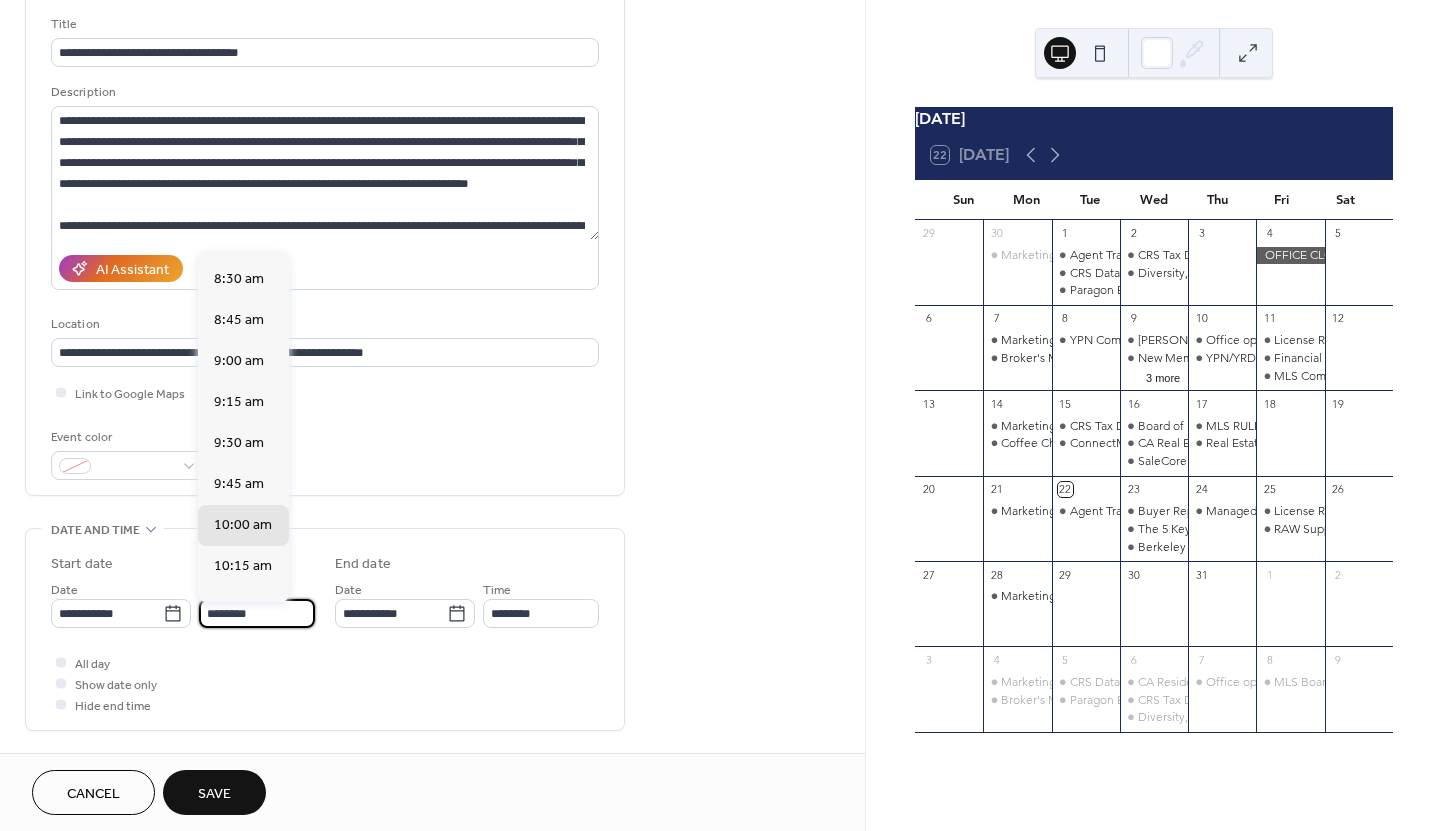 type on "*******" 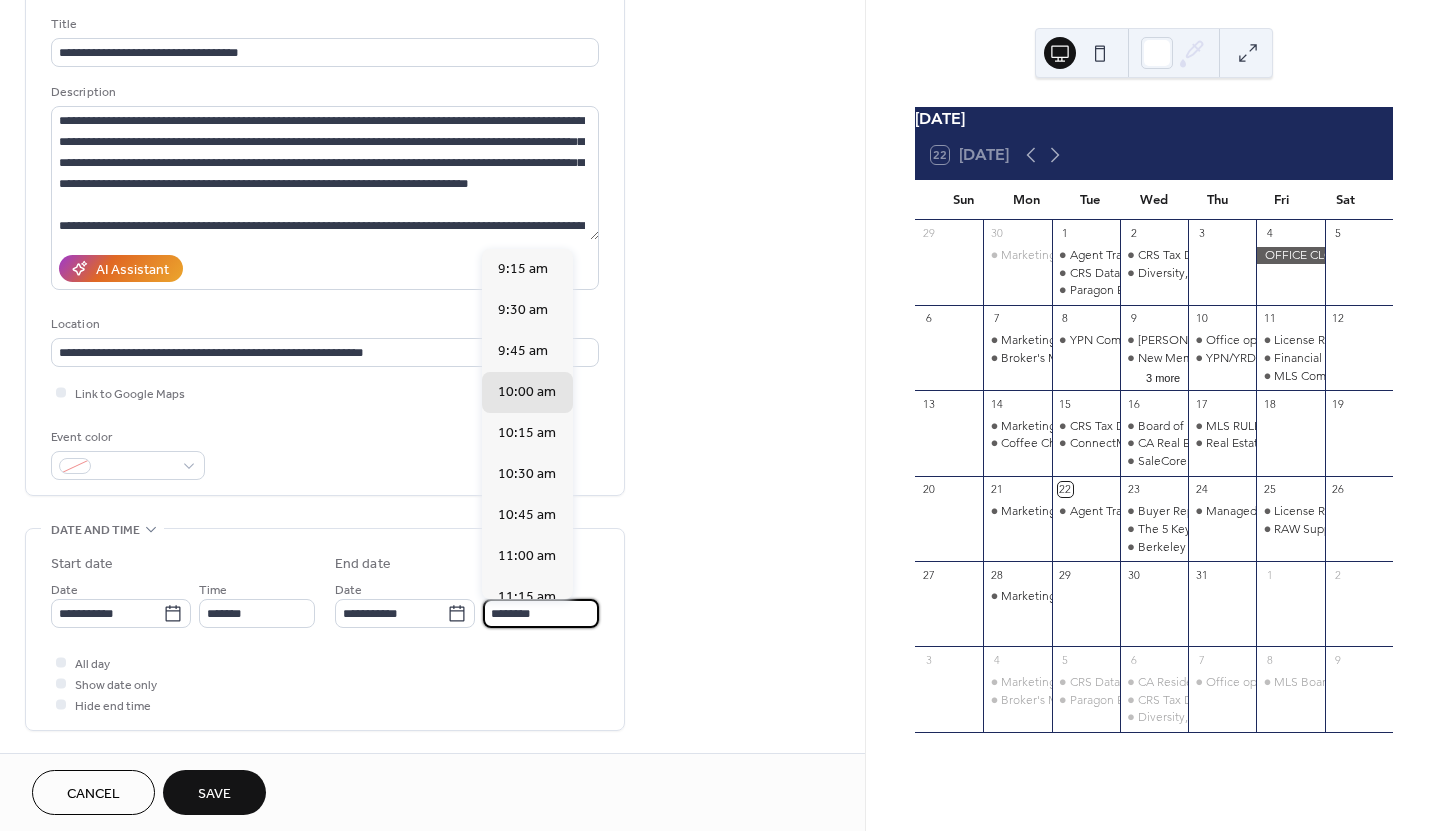 click on "********" at bounding box center (541, 613) 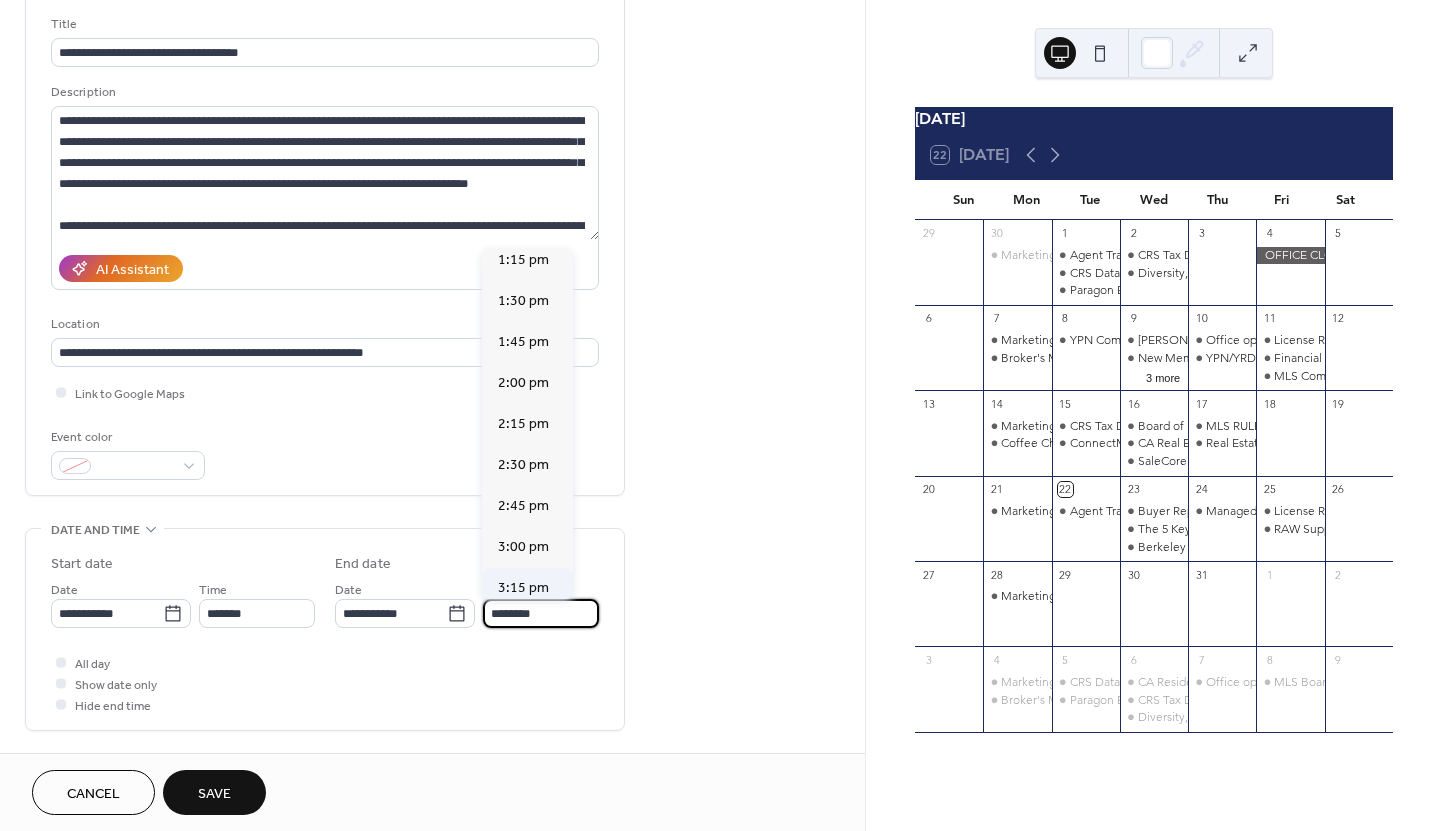 scroll, scrollTop: 700, scrollLeft: 0, axis: vertical 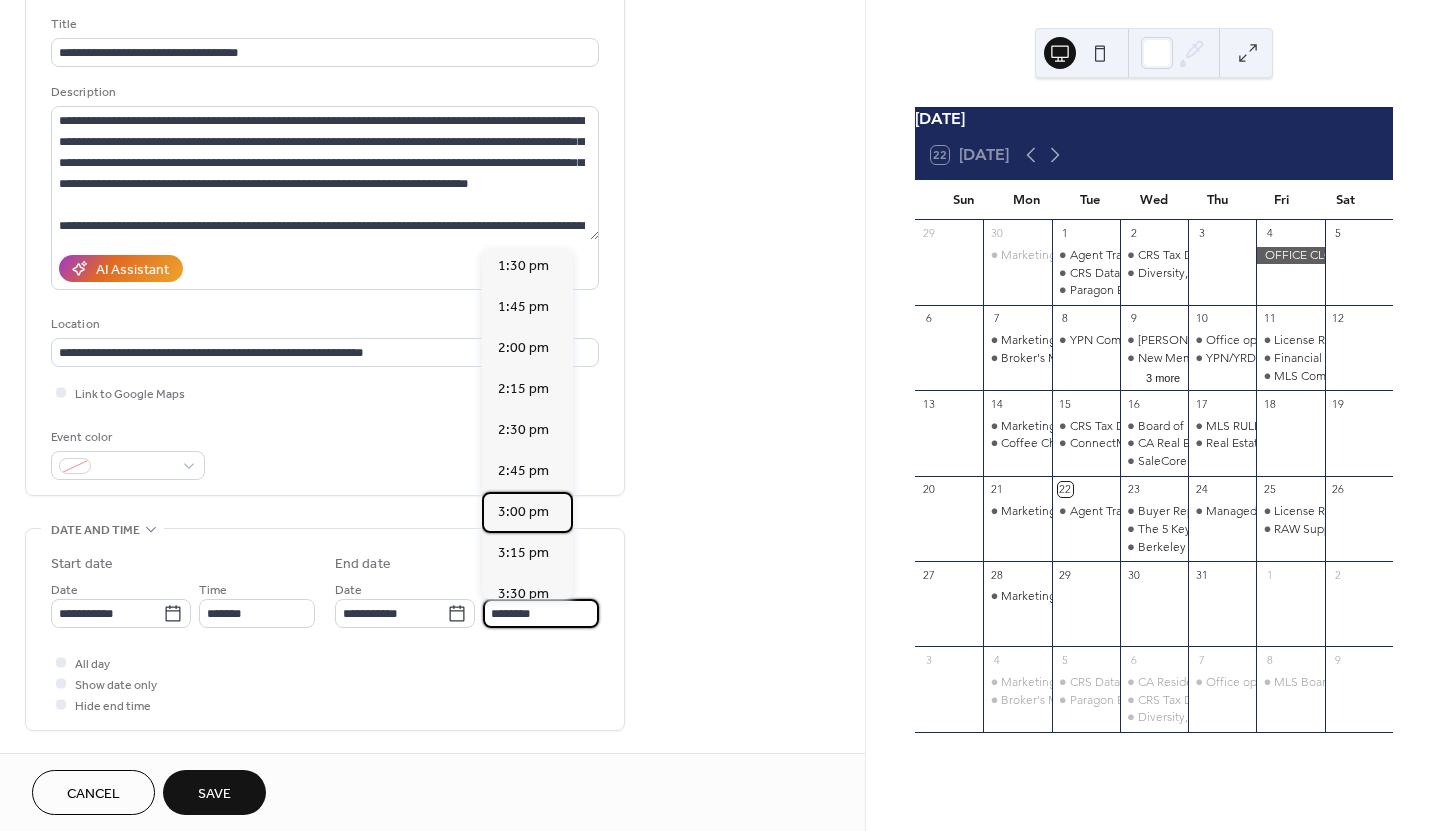 click on "3:00 pm" at bounding box center (523, 512) 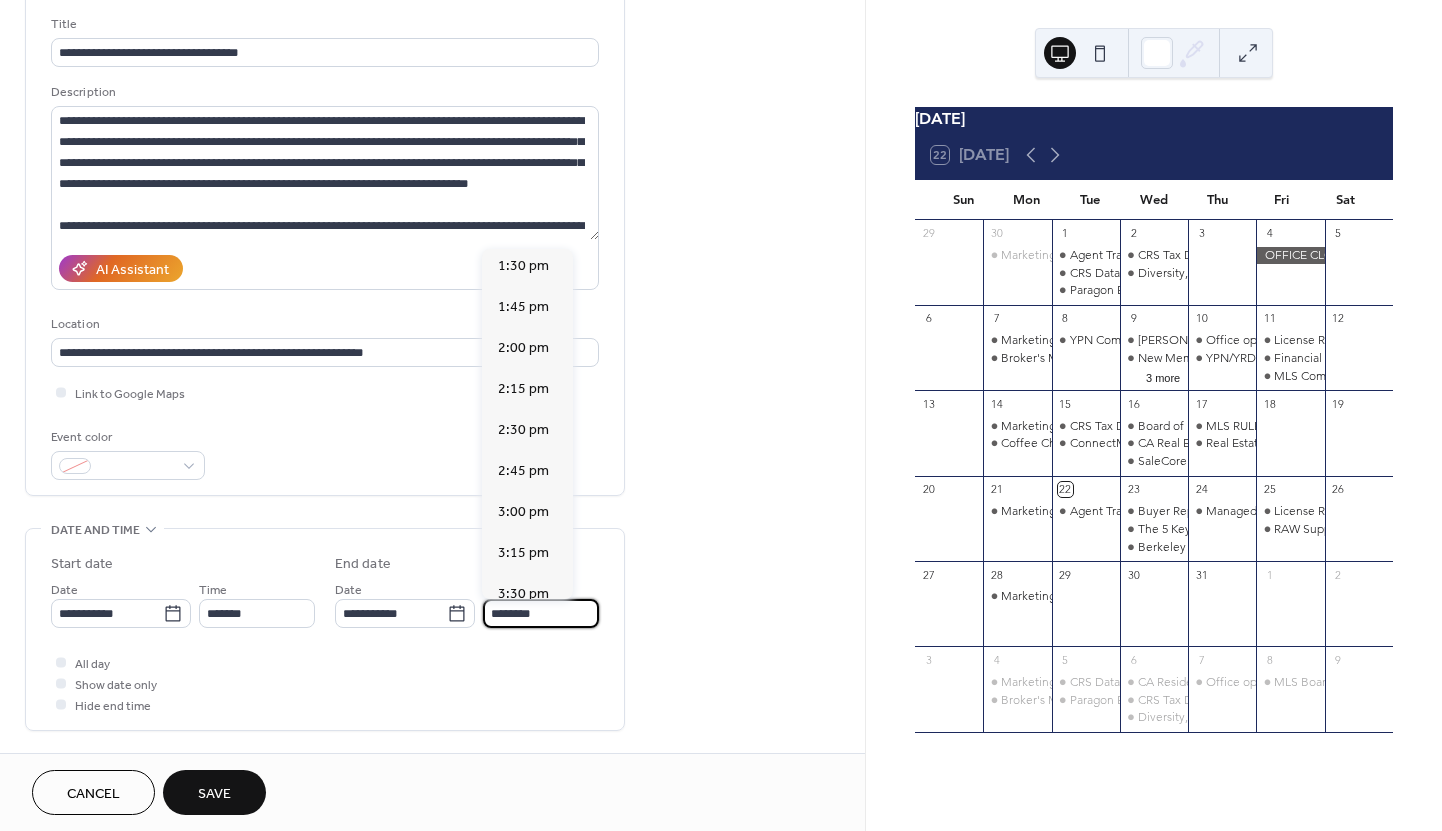 type on "*******" 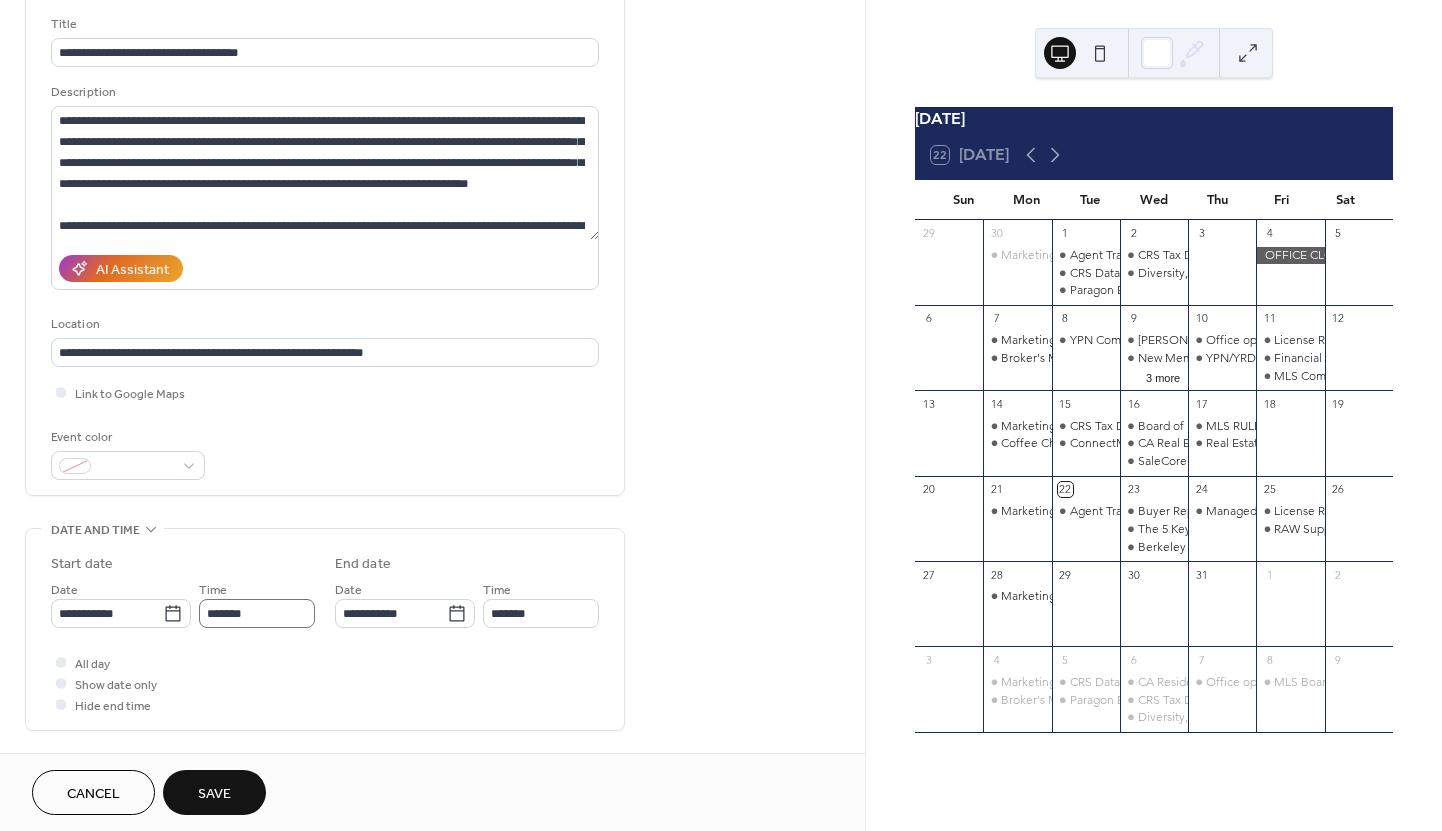 scroll, scrollTop: 1, scrollLeft: 0, axis: vertical 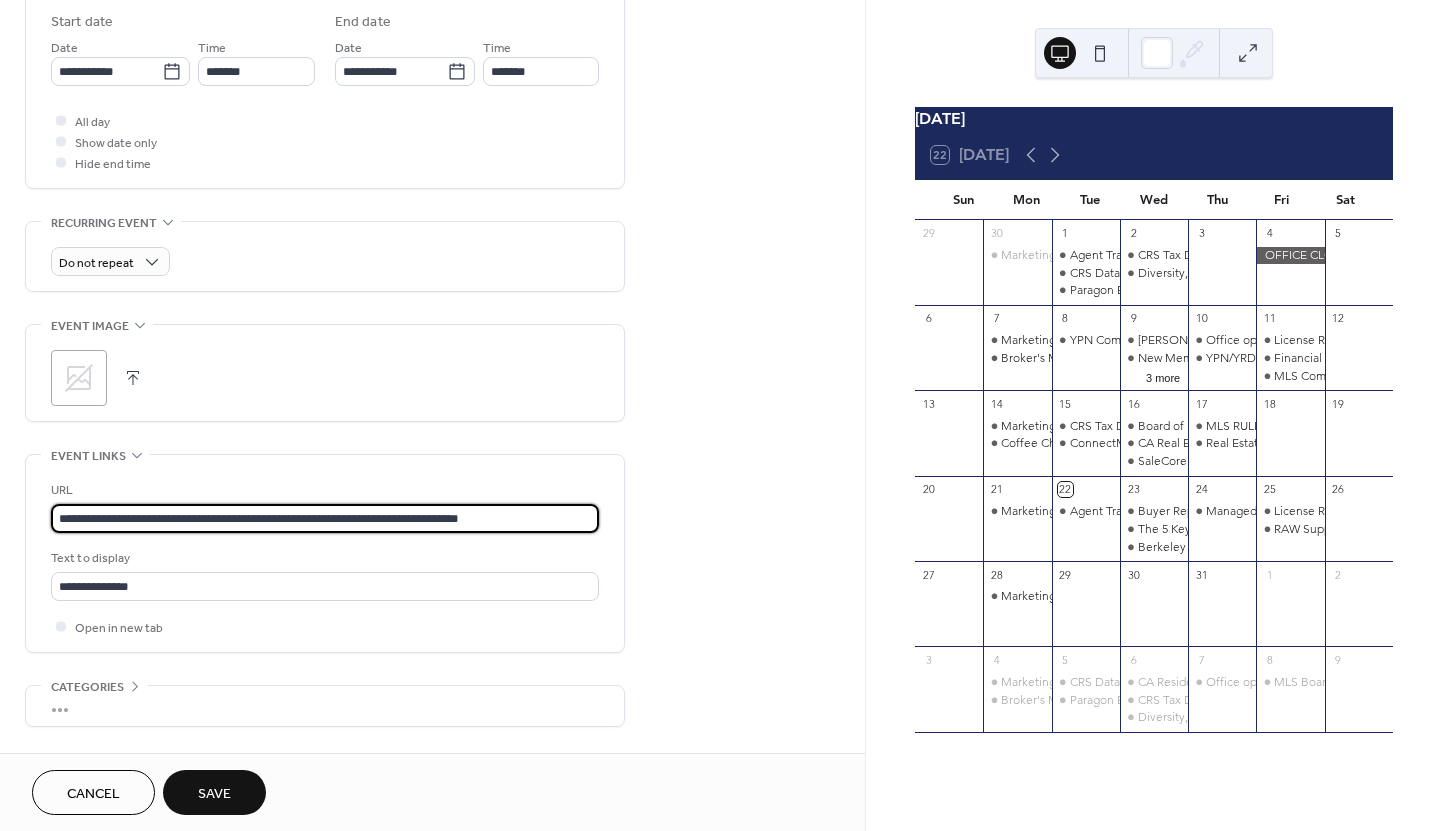 click on "**********" at bounding box center (325, 518) 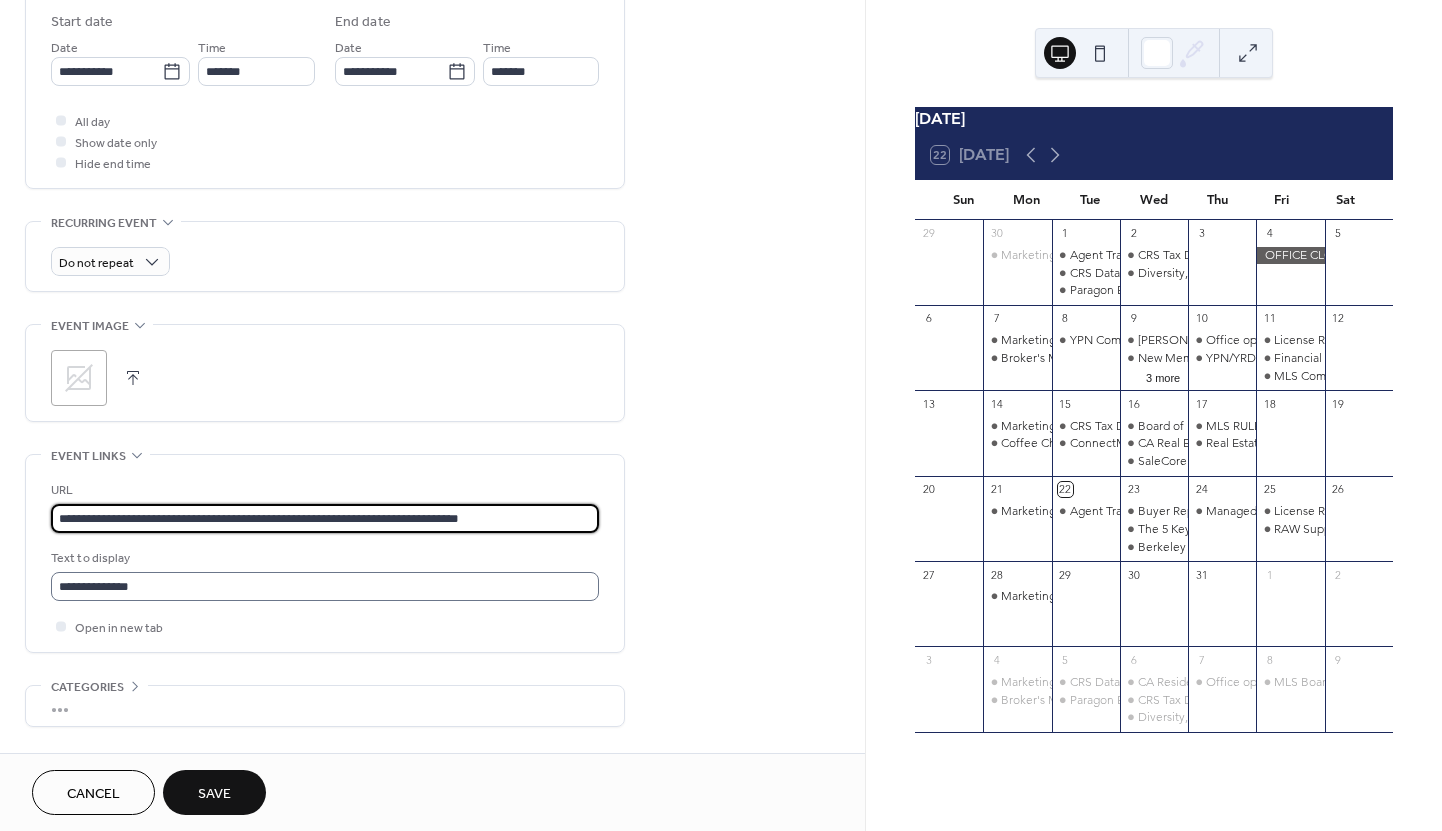 paste 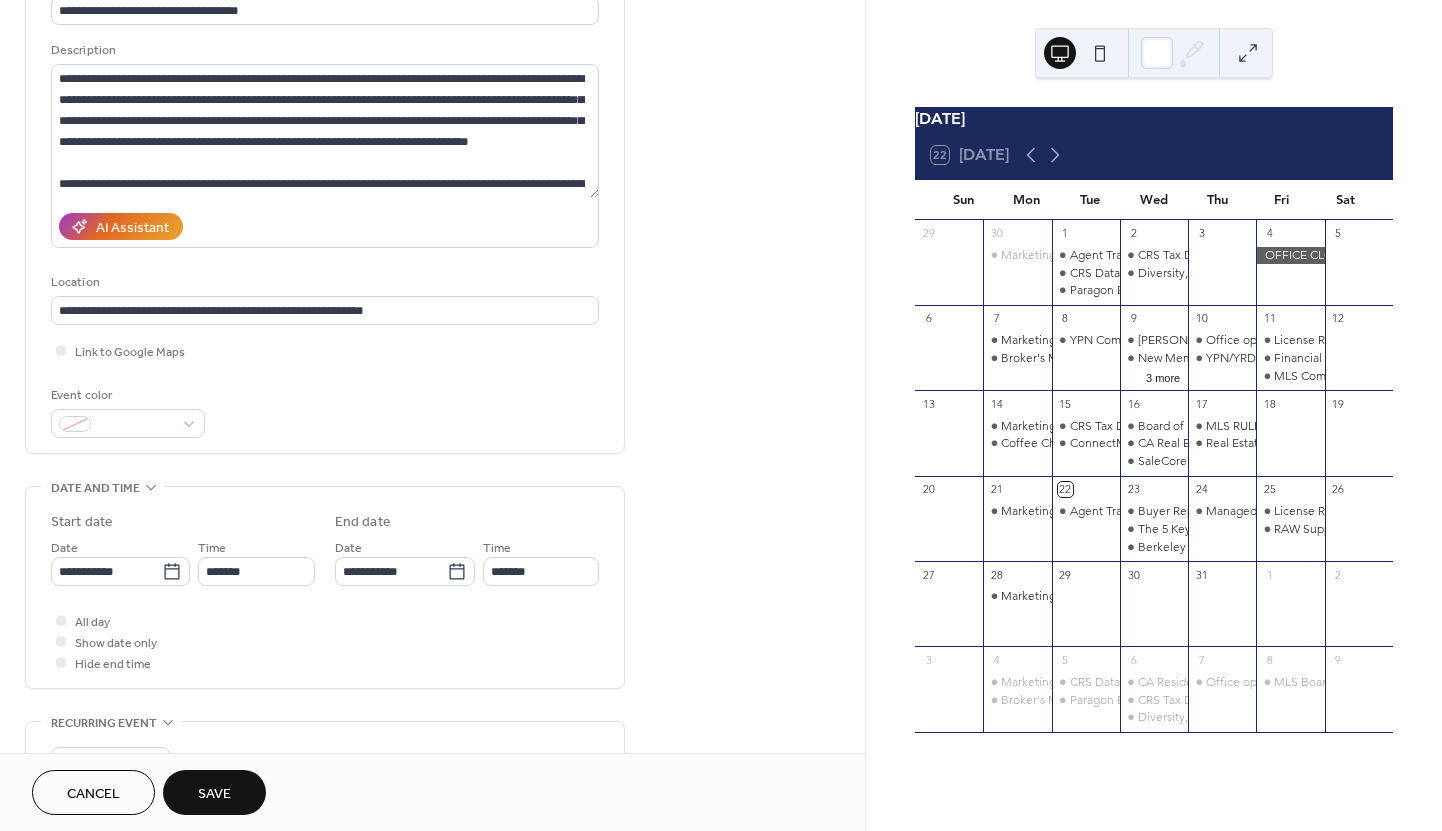 scroll, scrollTop: 41, scrollLeft: 0, axis: vertical 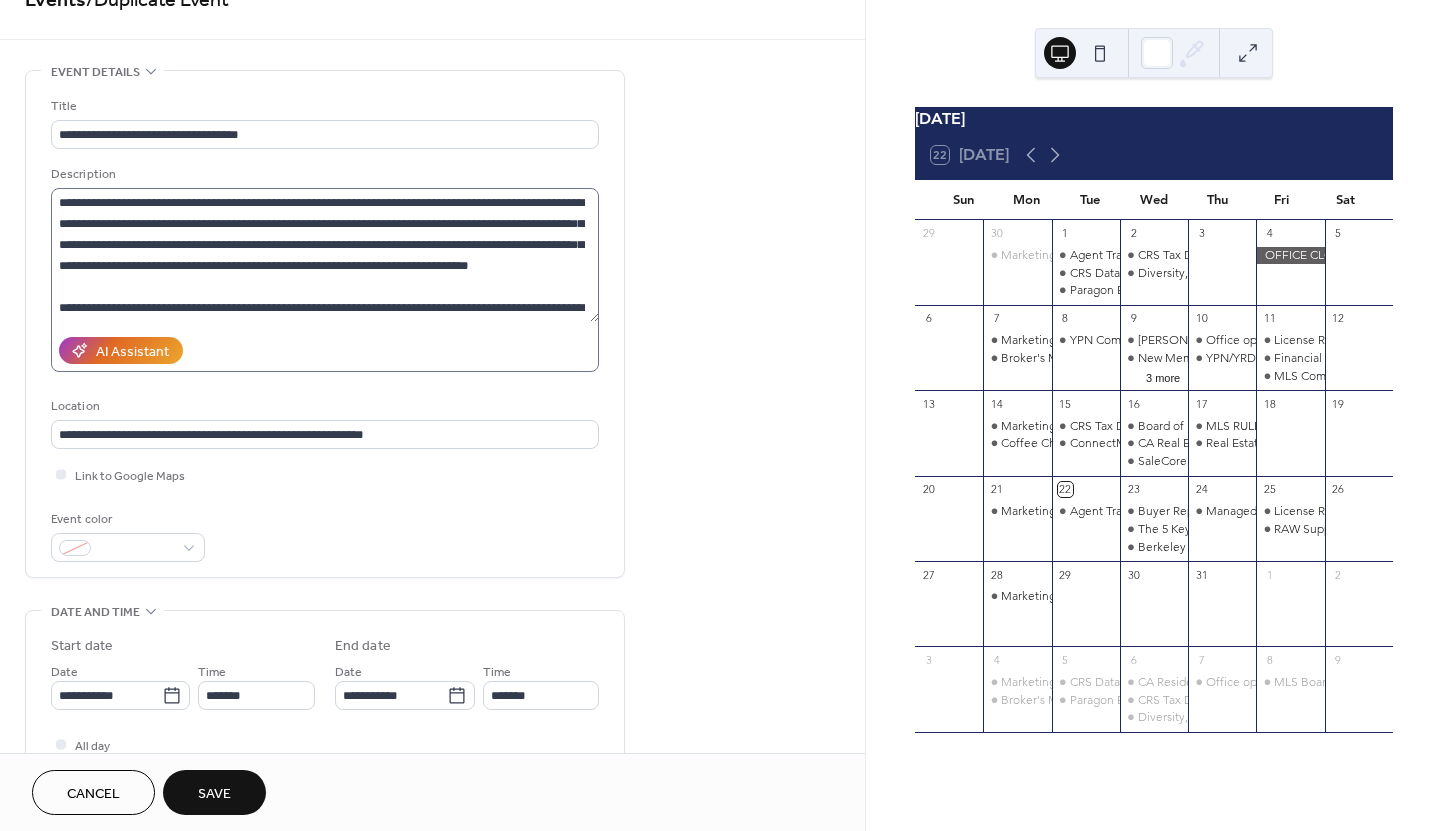 type on "**********" 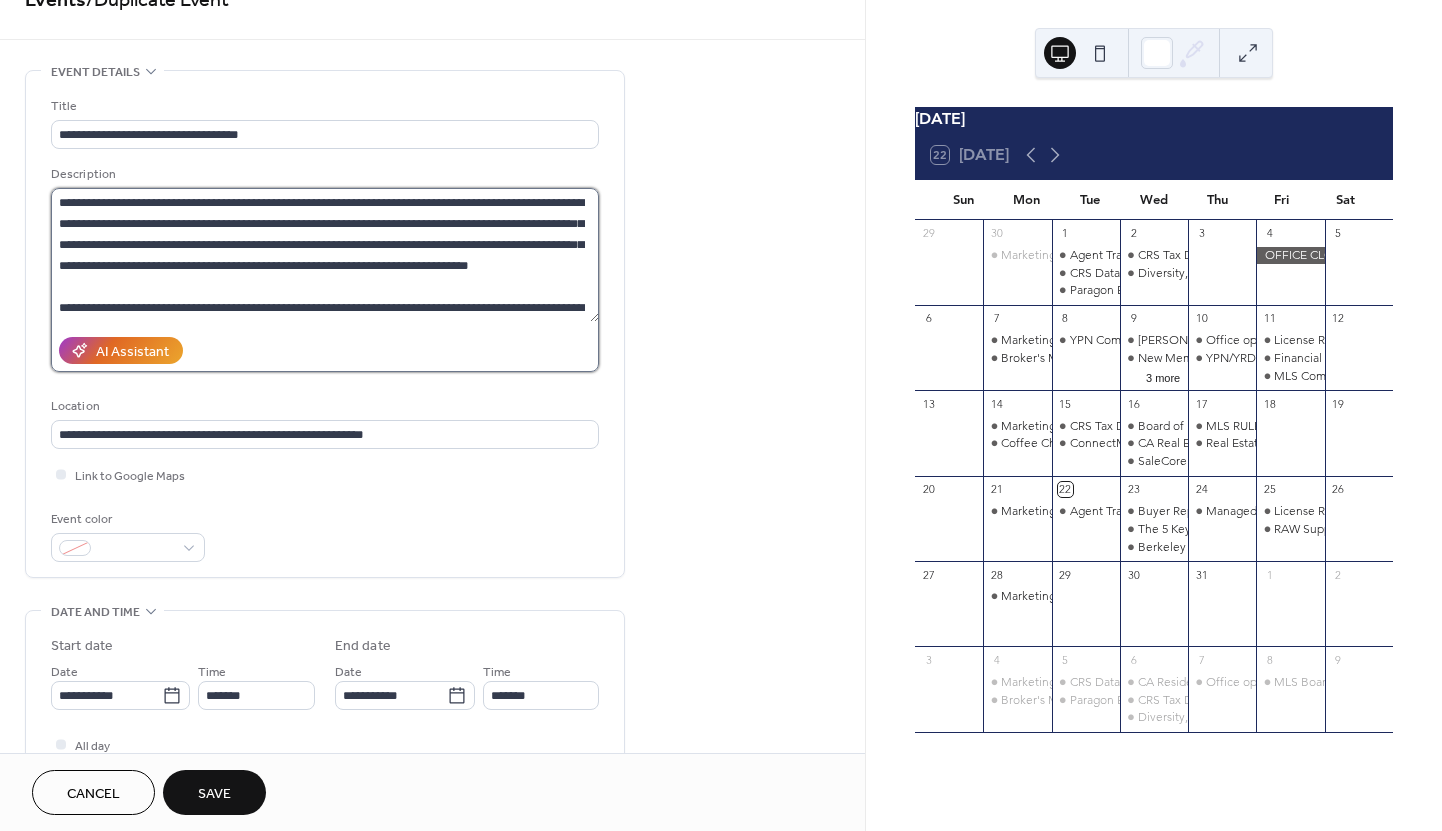 click on "**********" at bounding box center (325, 255) 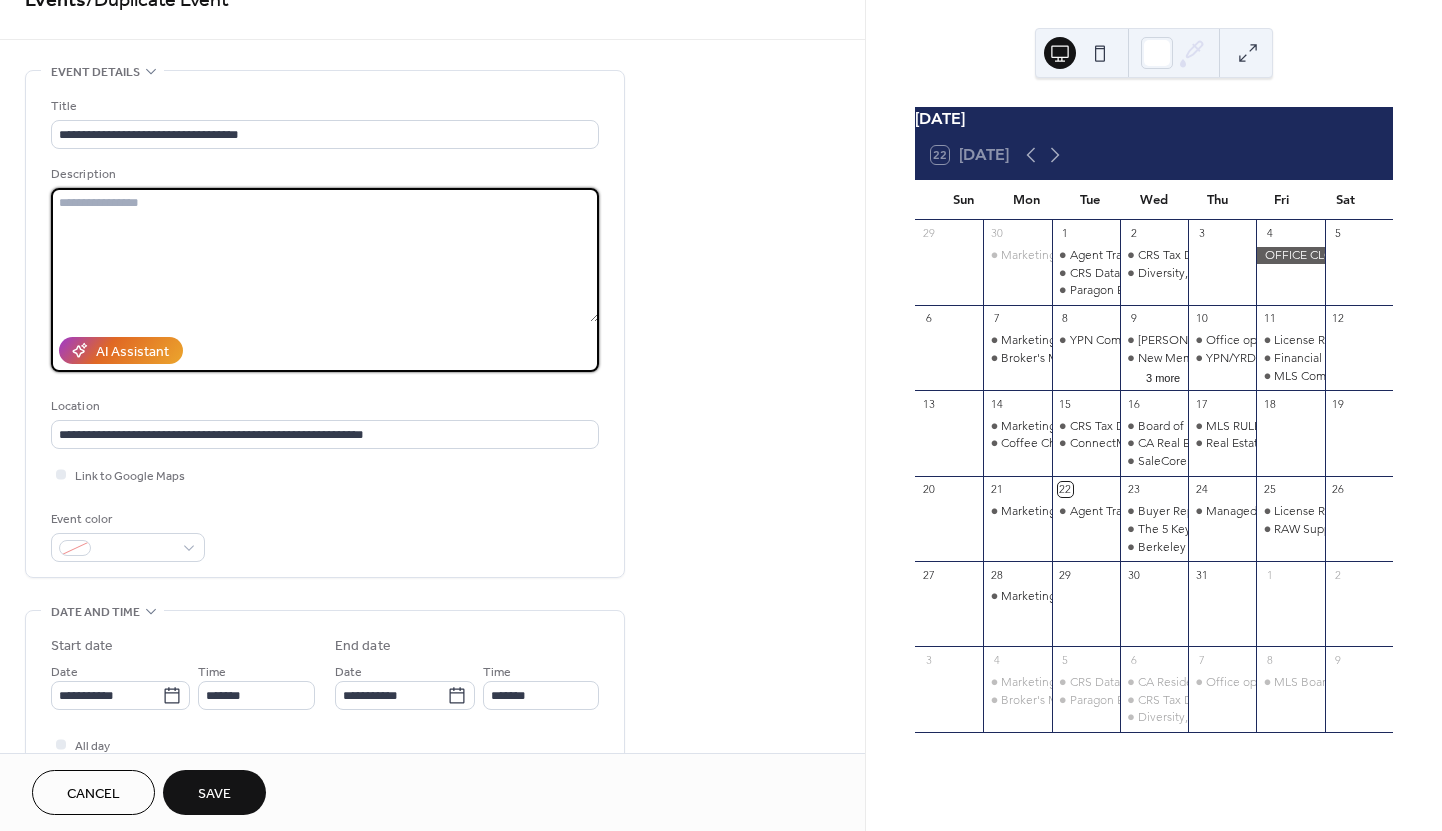 type 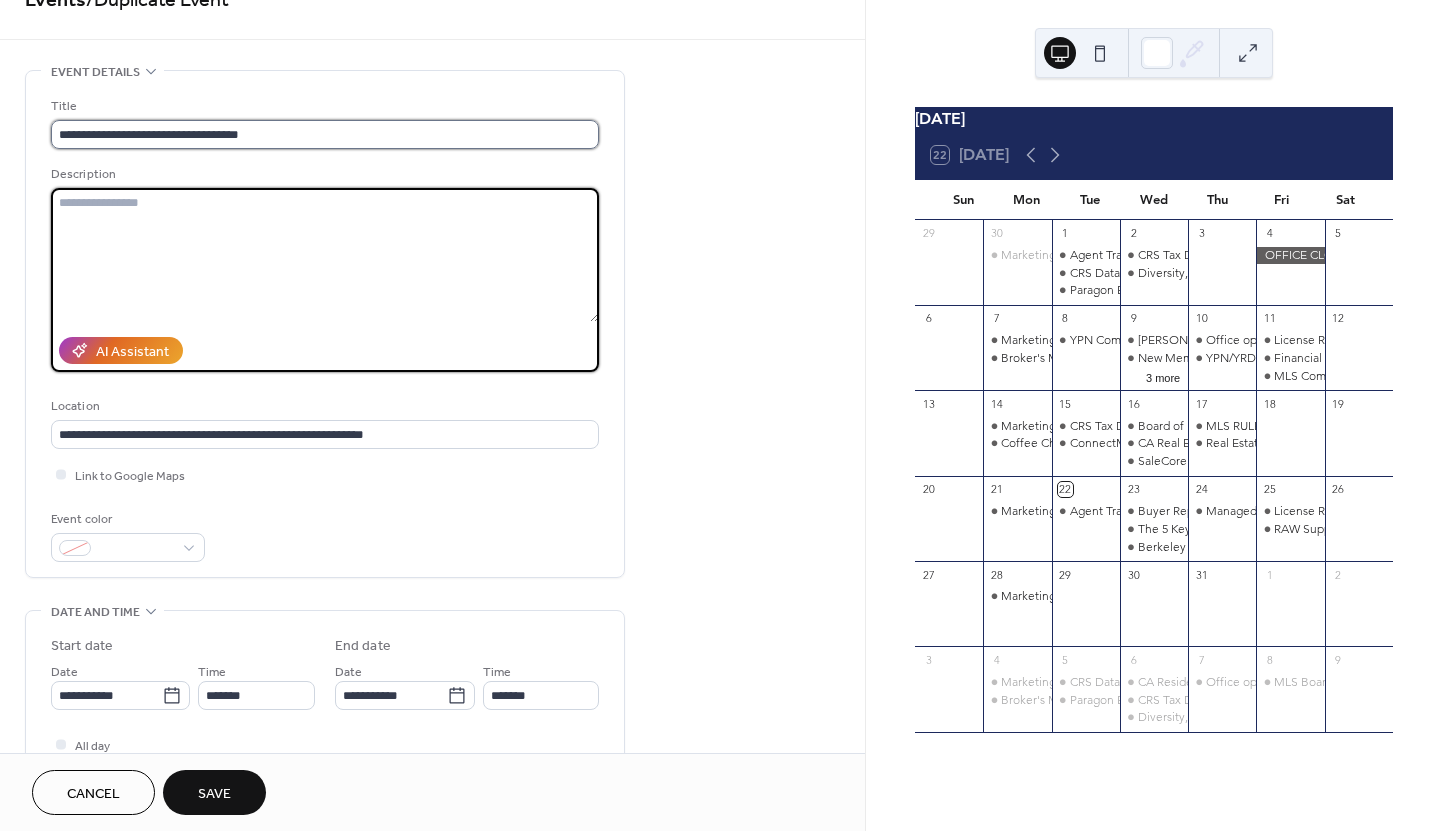 click on "**********" at bounding box center (325, 134) 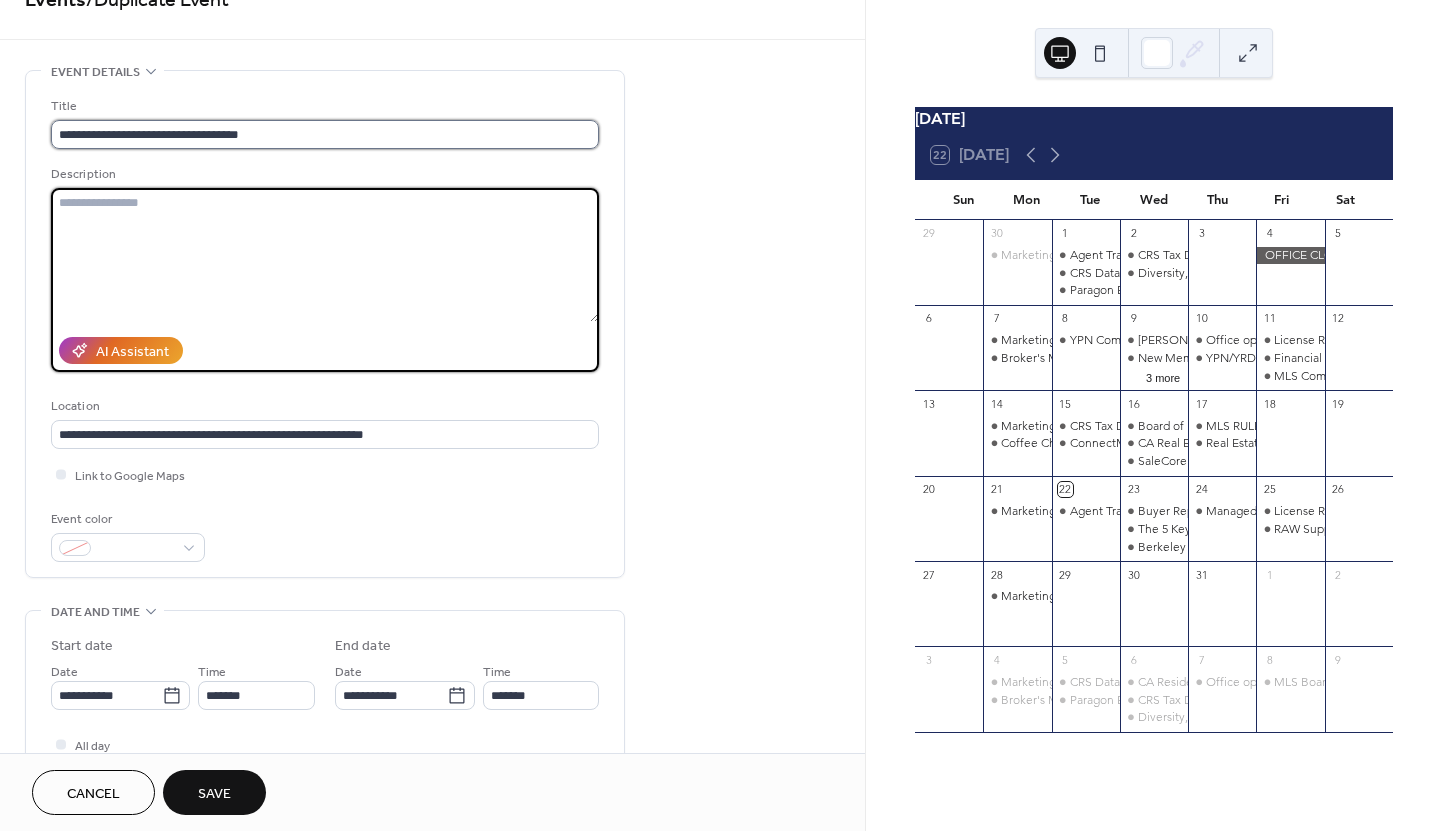 click on "**********" at bounding box center (325, 134) 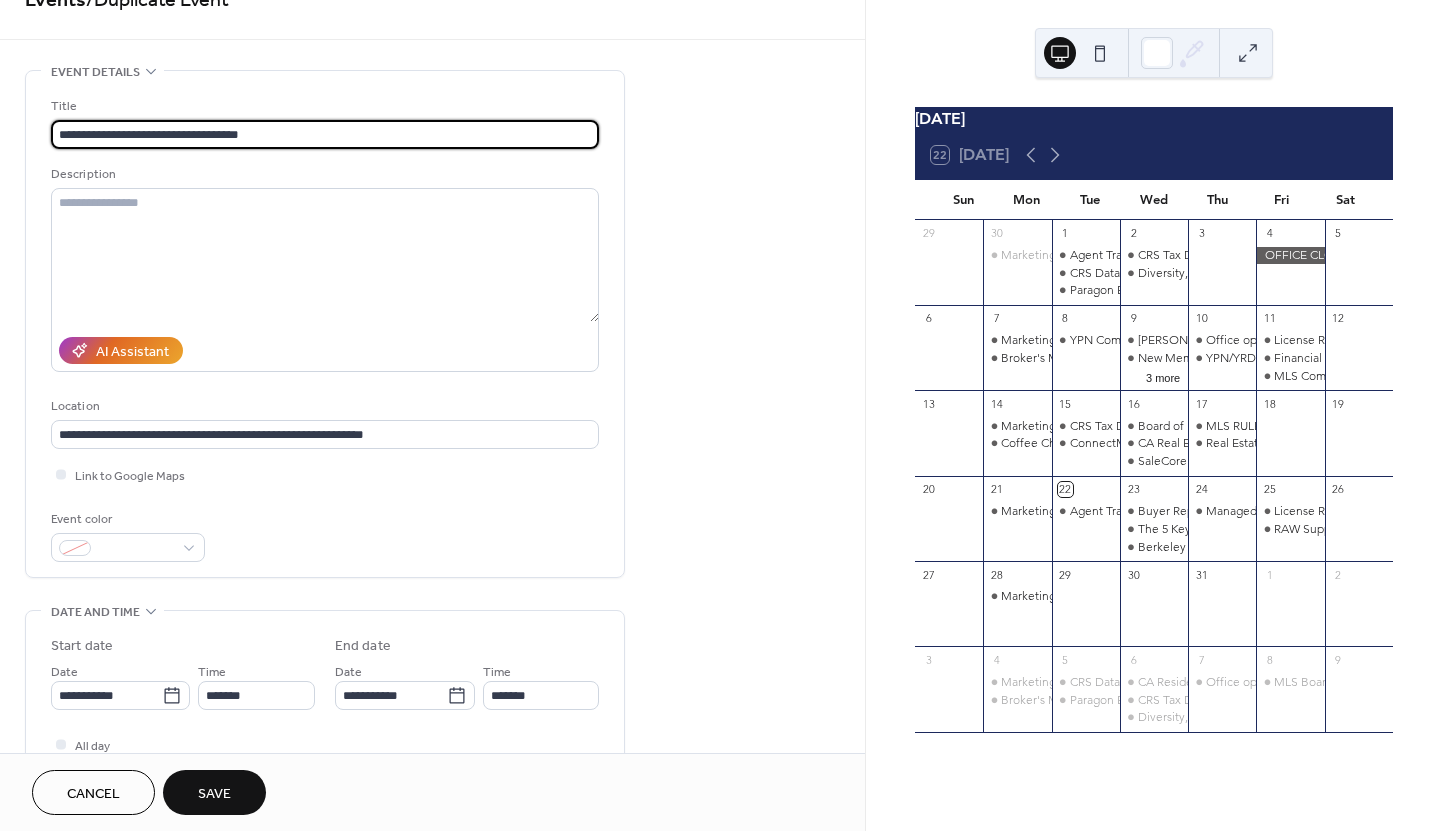 paste on "**********" 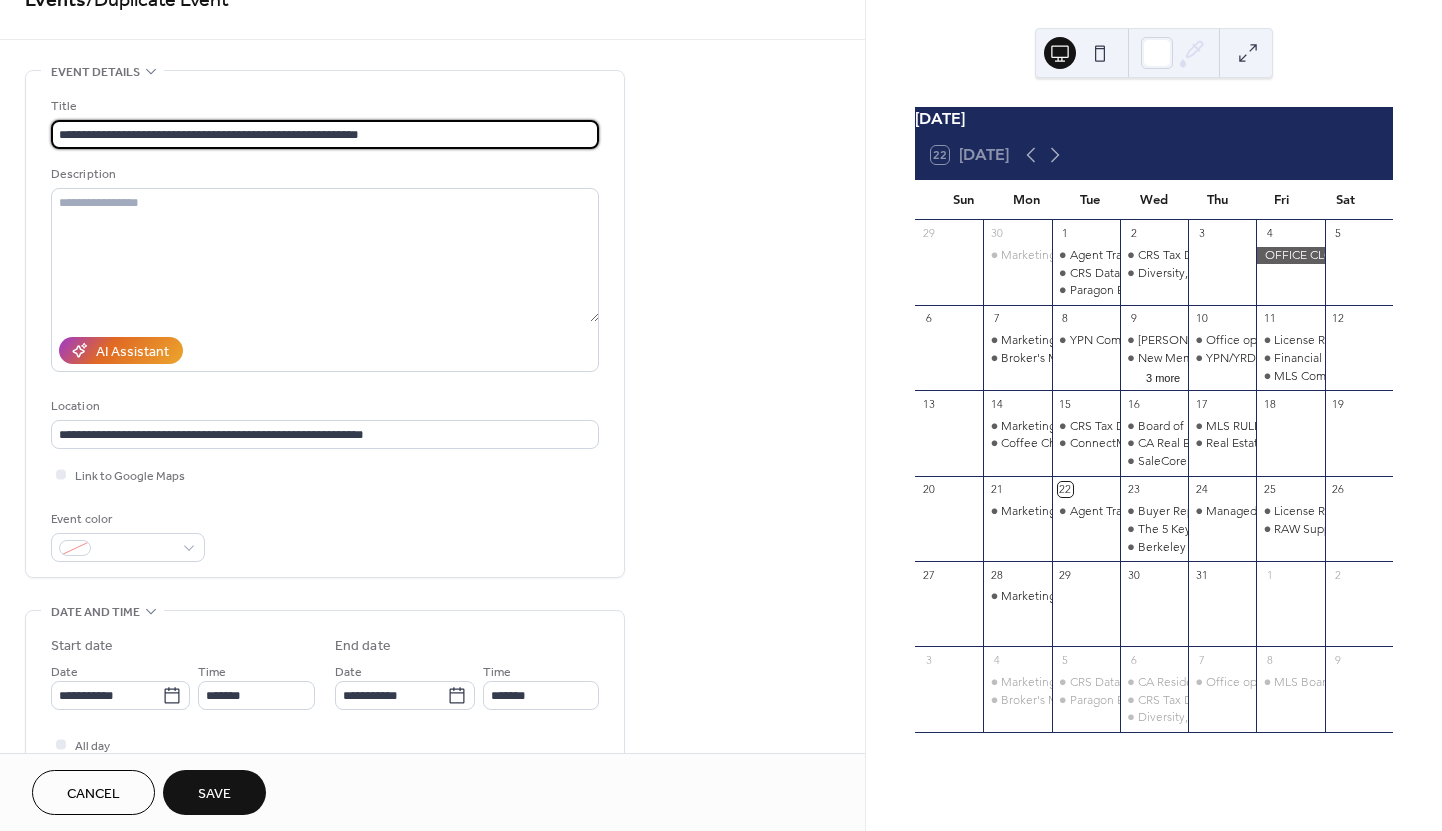 scroll, scrollTop: 1, scrollLeft: 0, axis: vertical 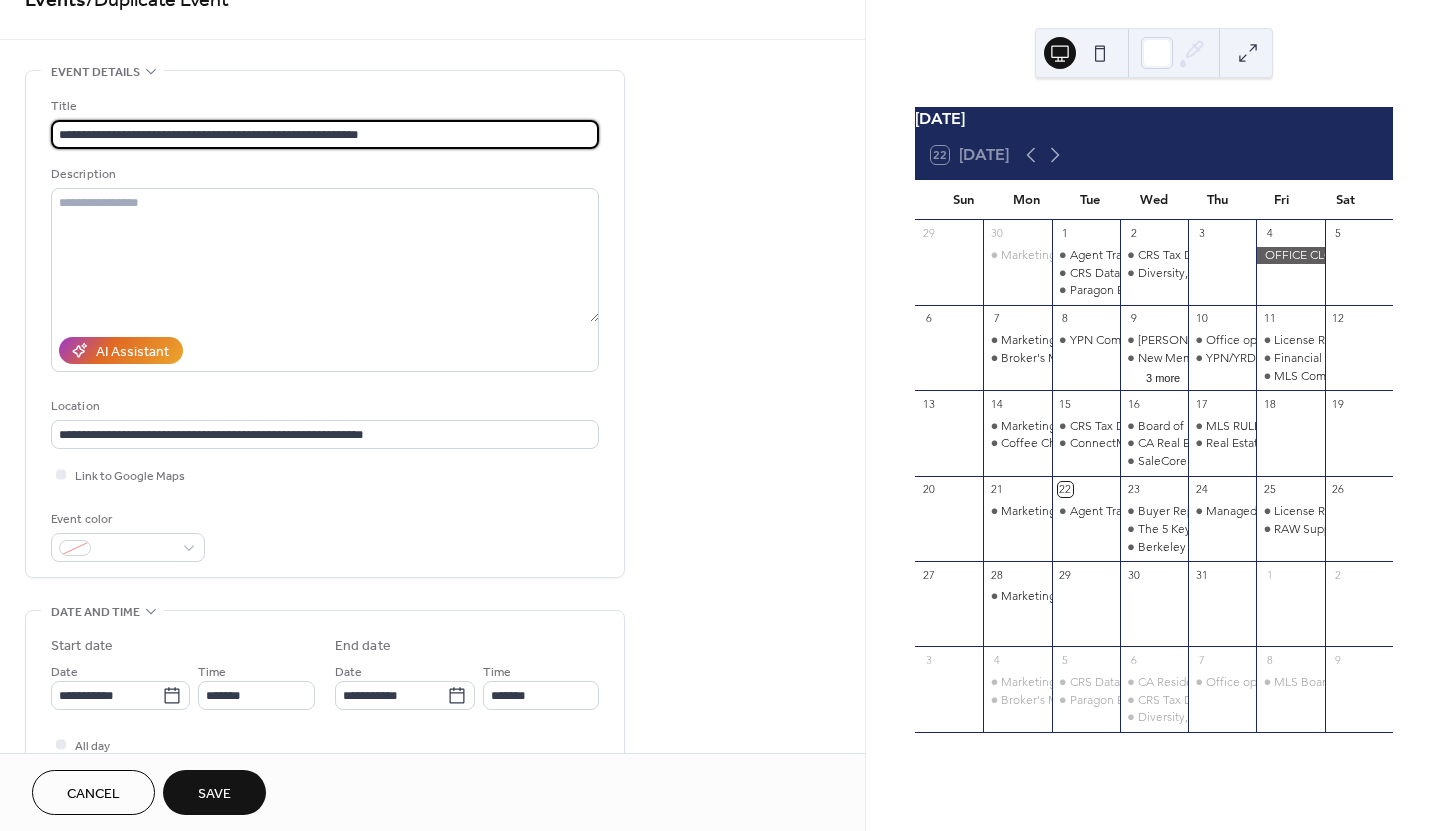 drag, startPoint x: 292, startPoint y: 132, endPoint x: 615, endPoint y: 139, distance: 323.07584 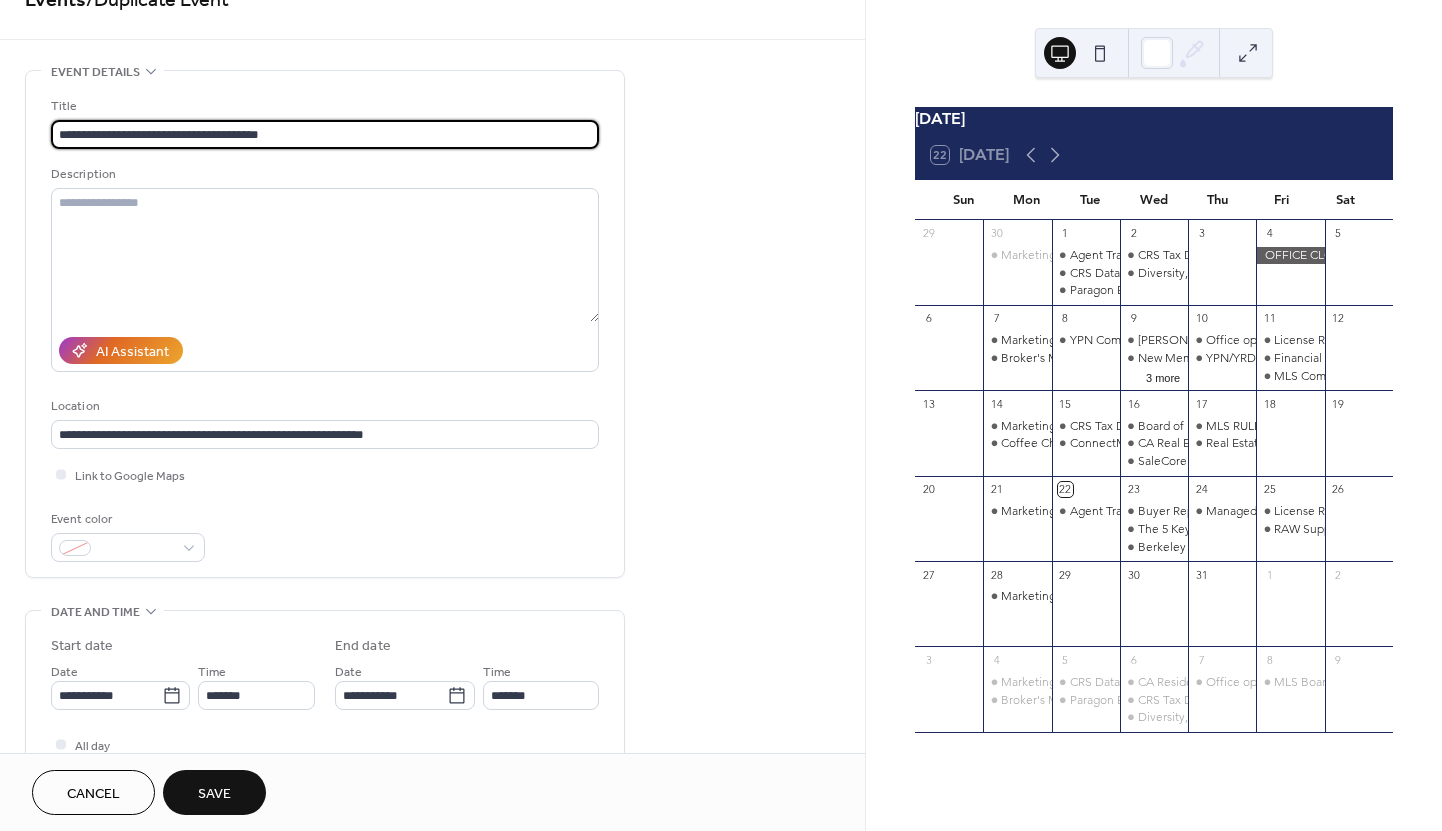 type on "**********" 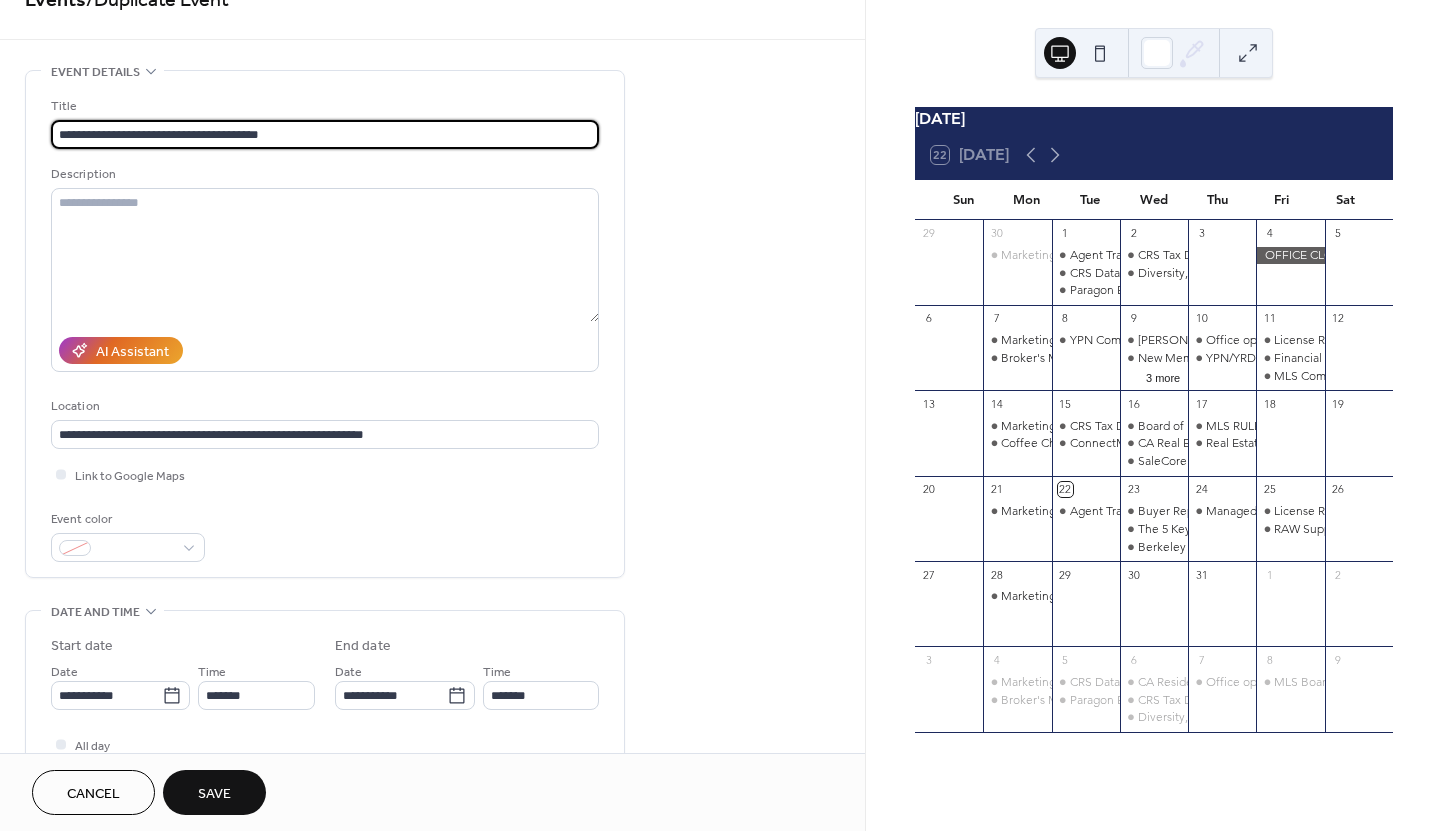 scroll, scrollTop: 0, scrollLeft: 0, axis: both 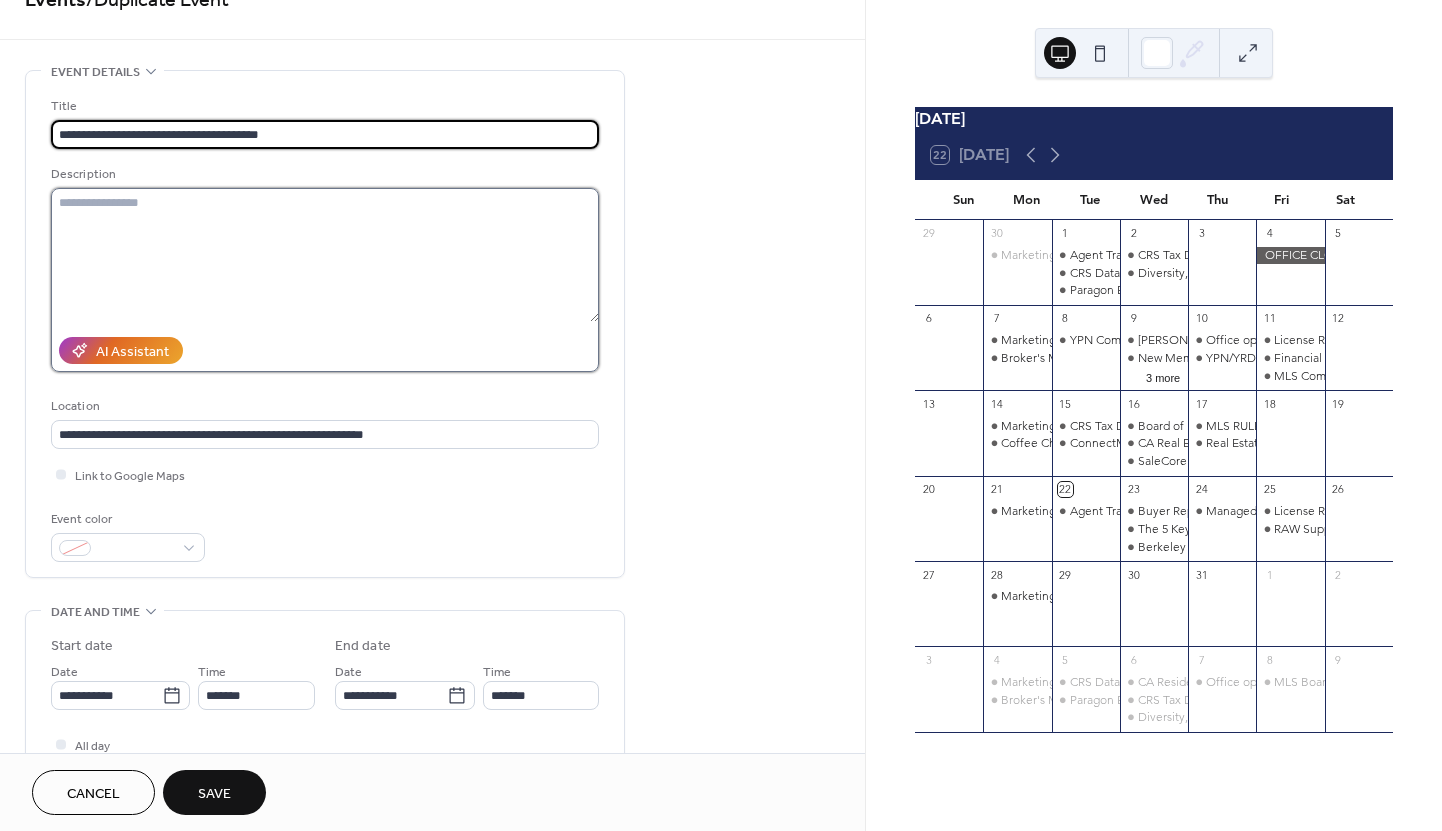 click at bounding box center [325, 255] 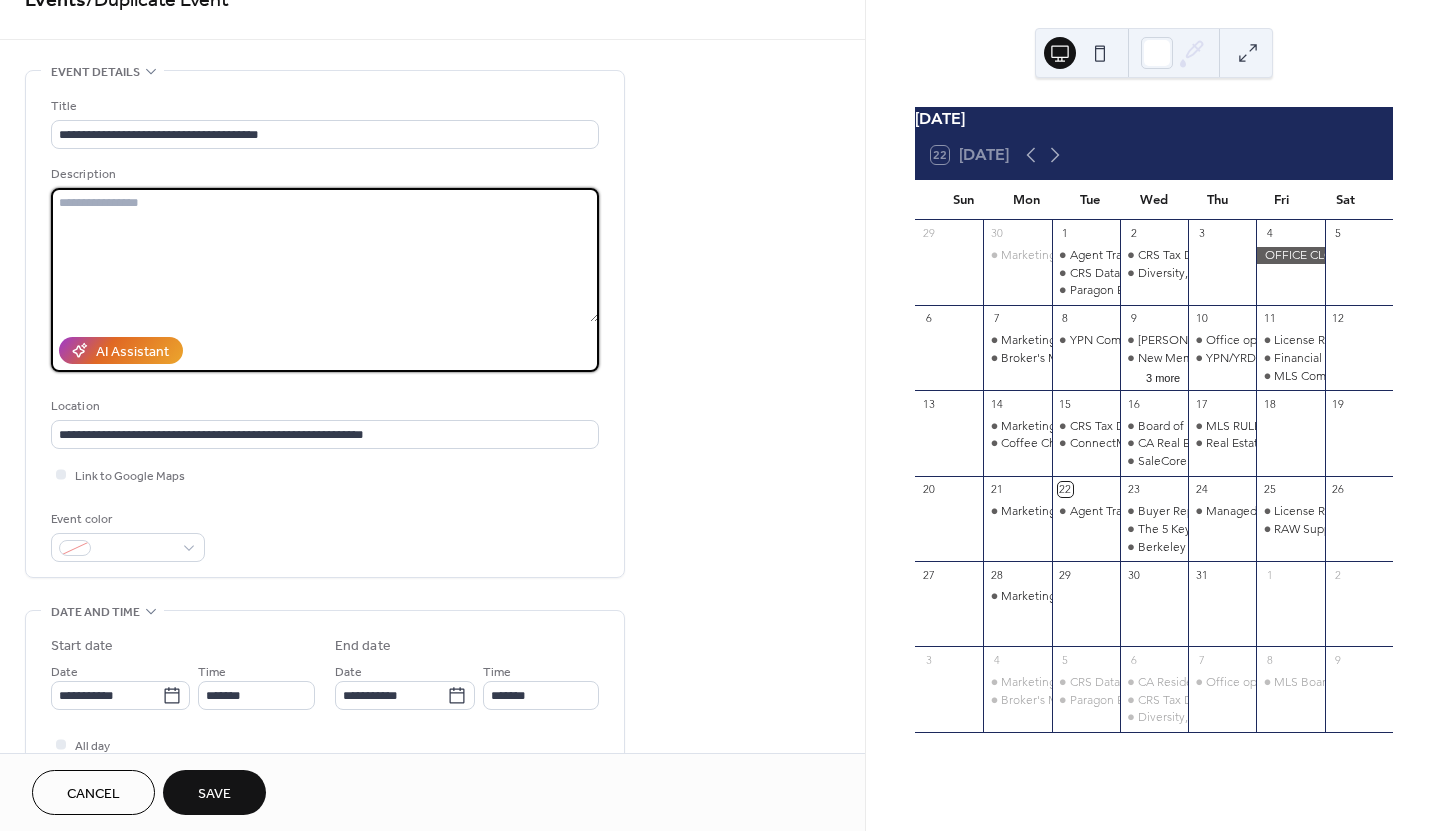paste on "**********" 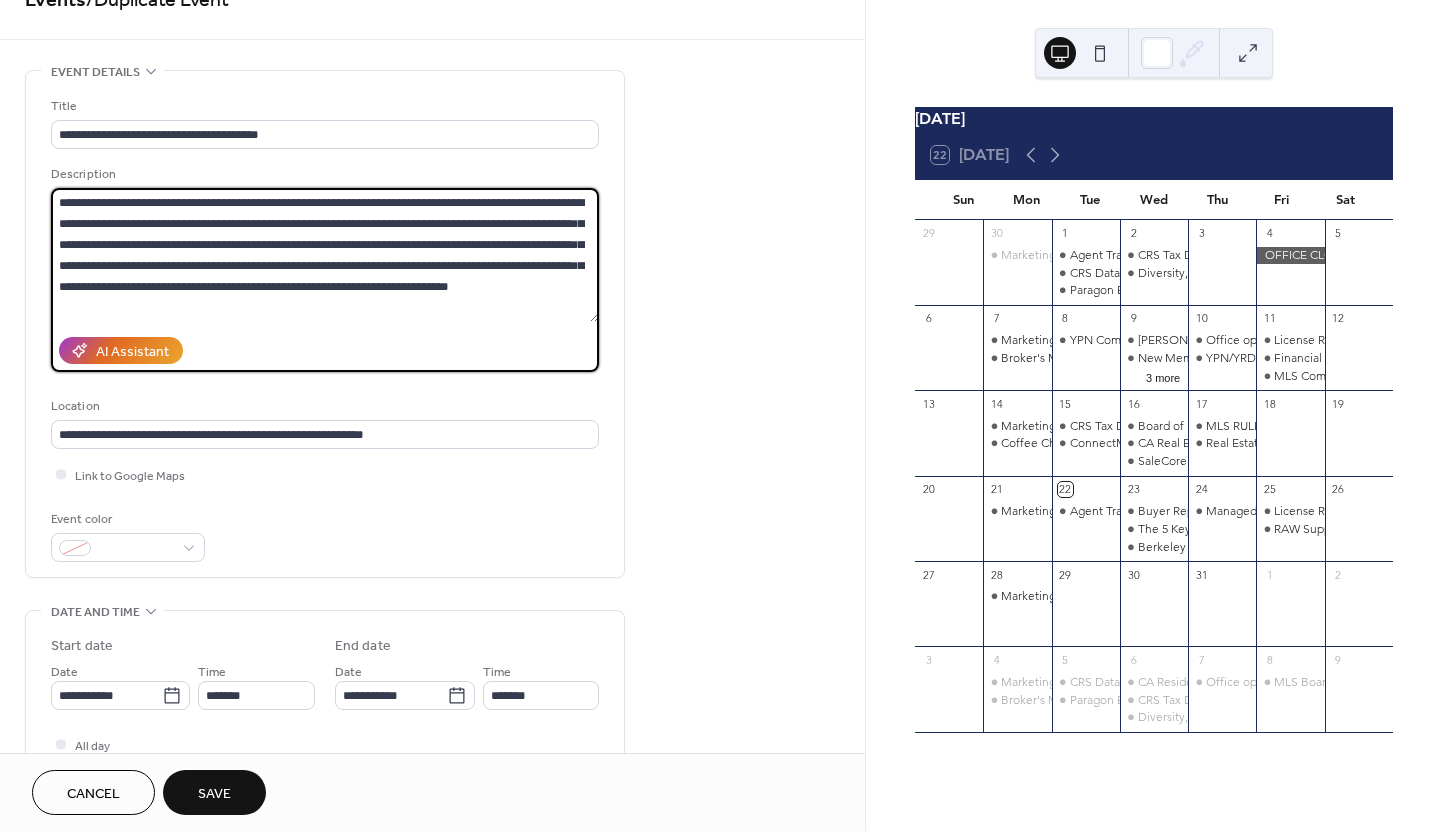 scroll, scrollTop: 39, scrollLeft: 0, axis: vertical 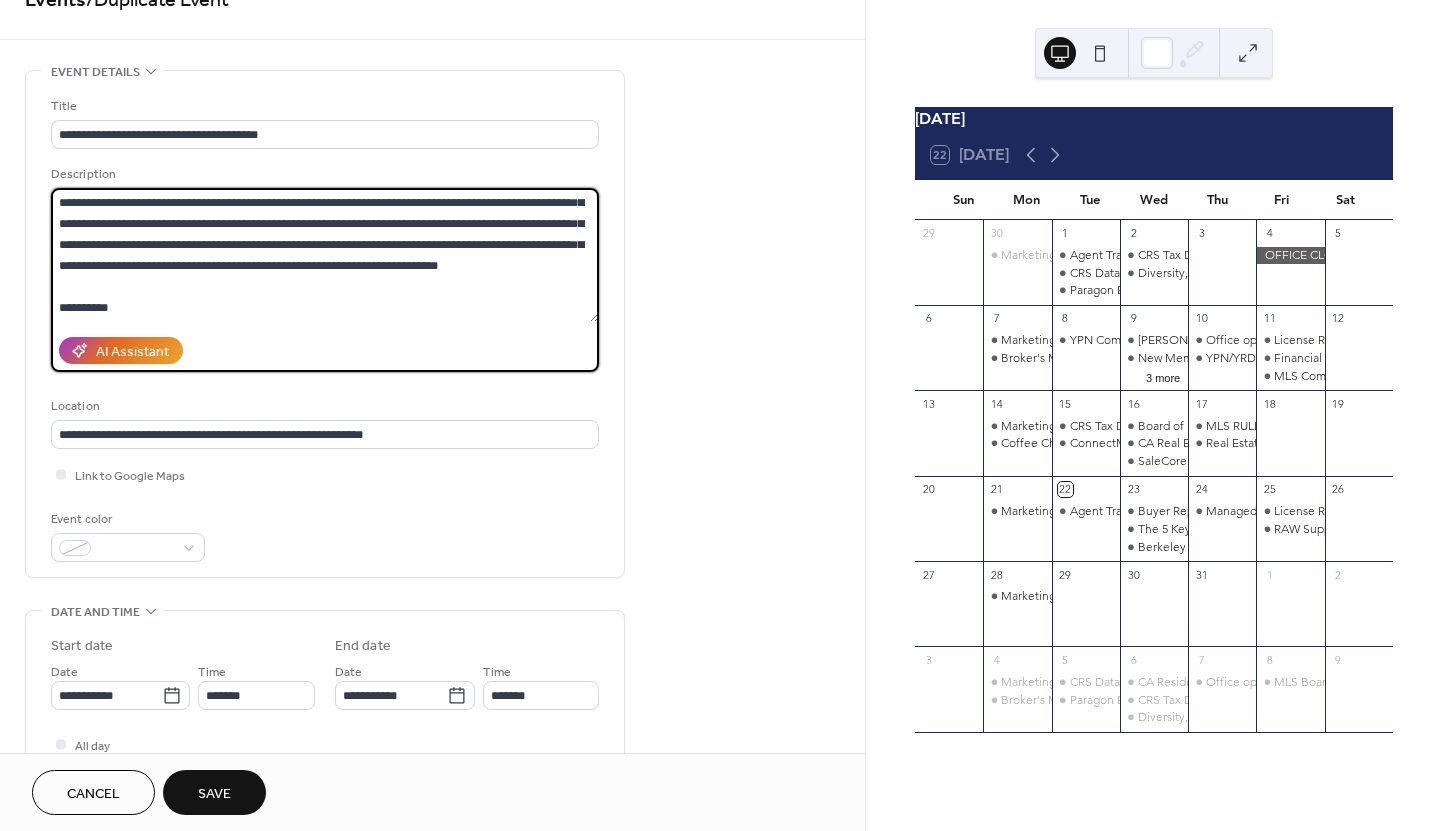 paste on "**********" 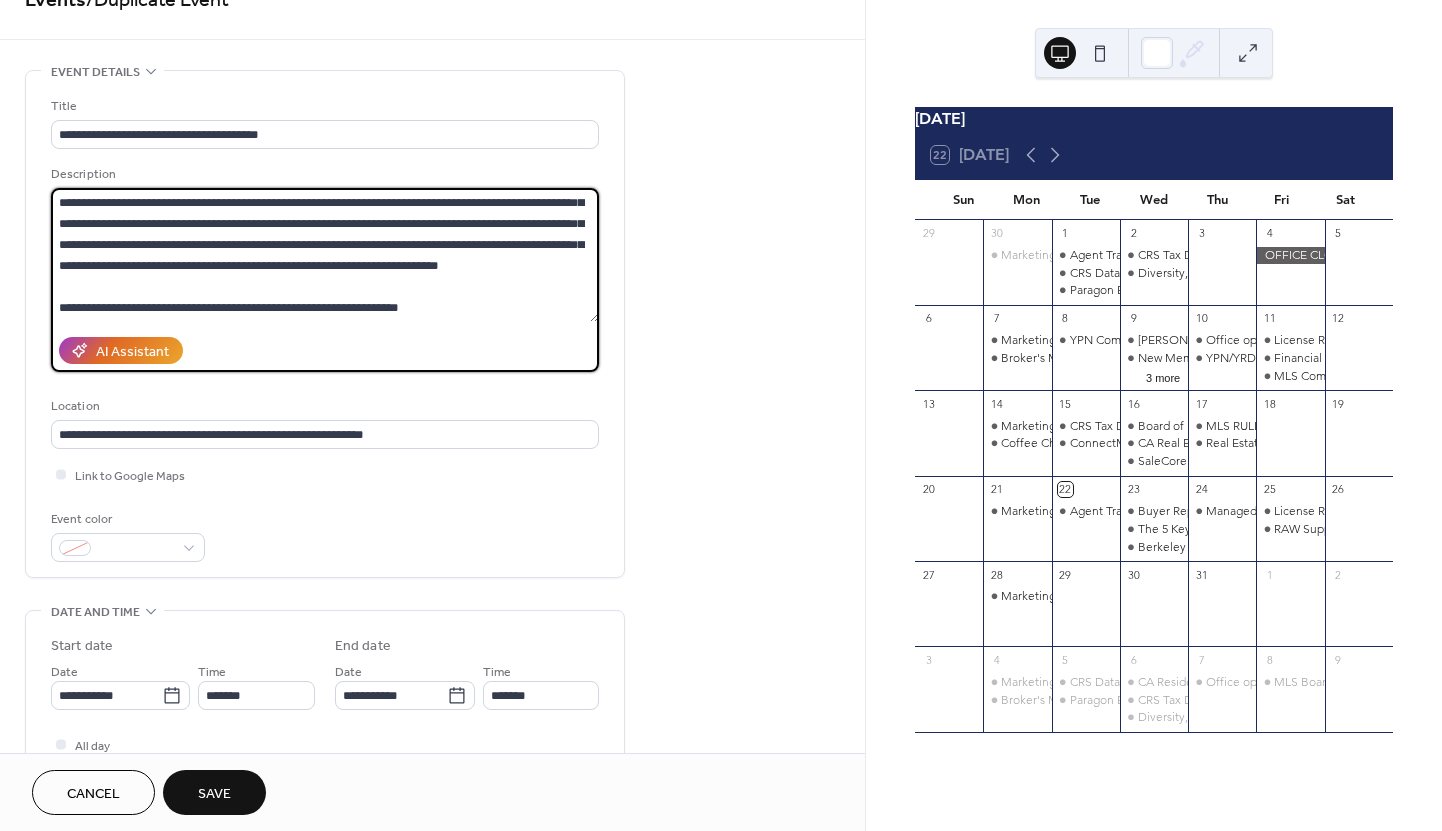 type on "**********" 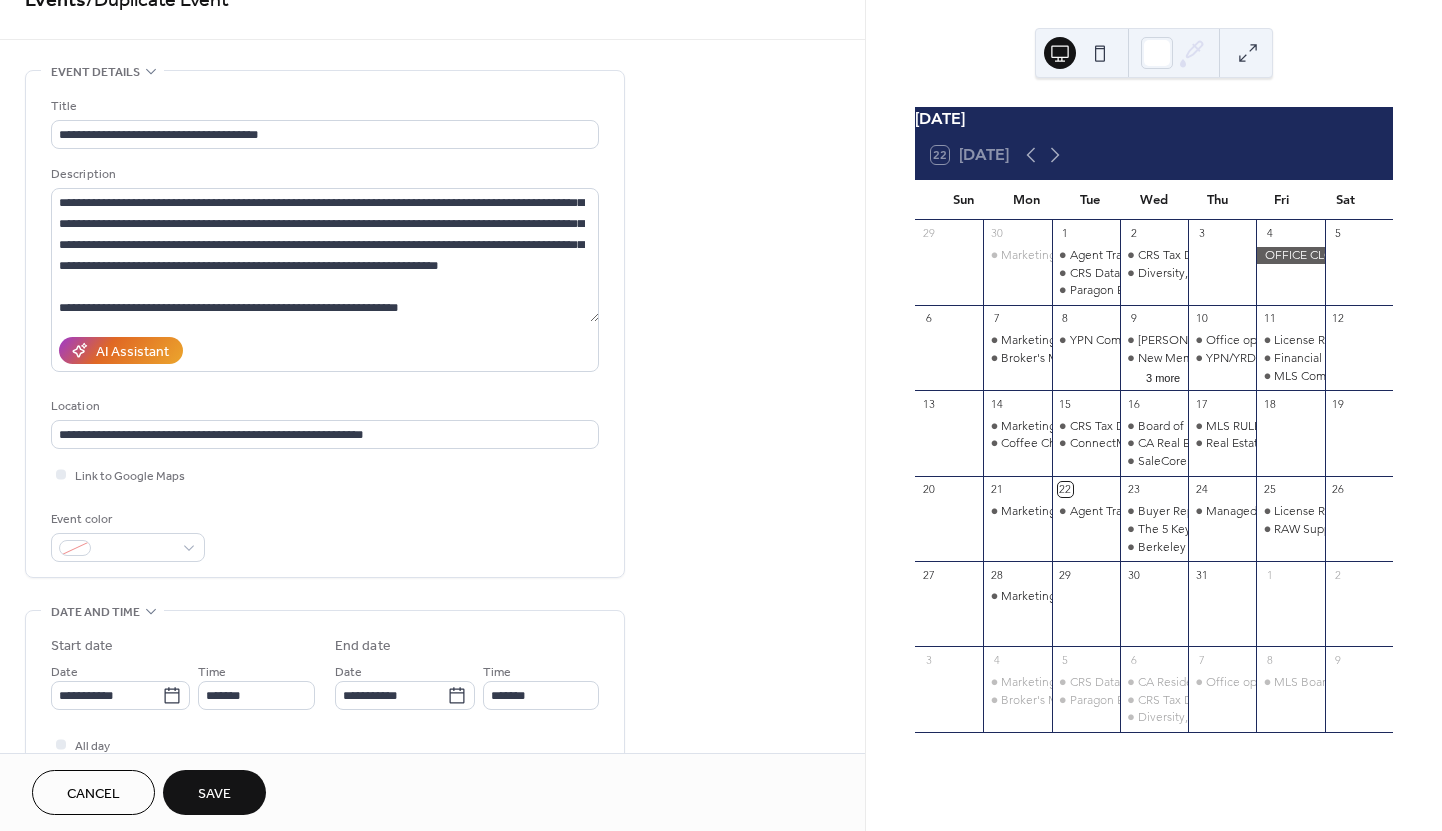 click on "Save" at bounding box center (214, 792) 